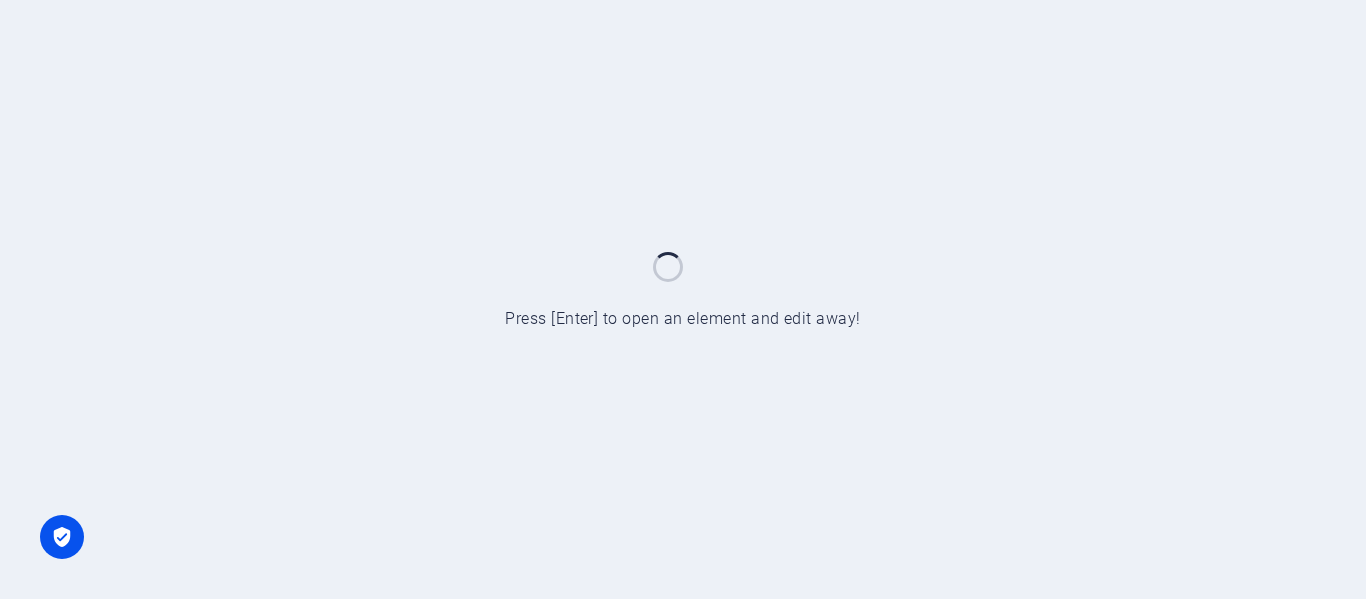 scroll, scrollTop: 0, scrollLeft: 0, axis: both 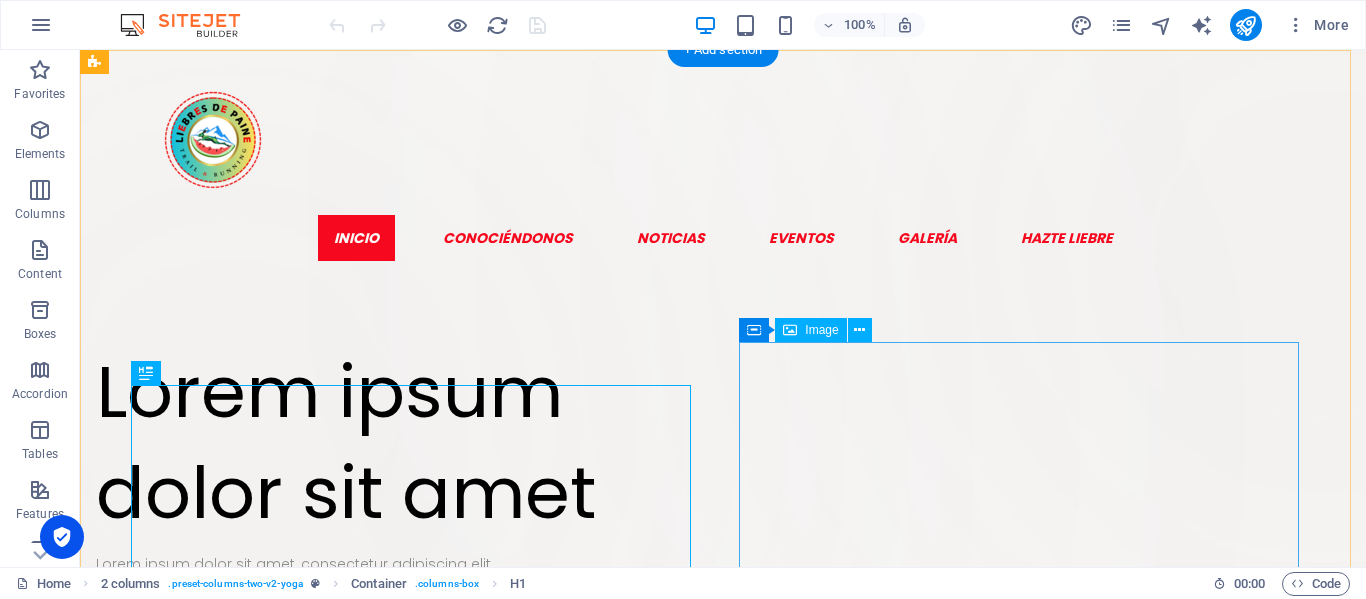 click at bounding box center [376, 911] 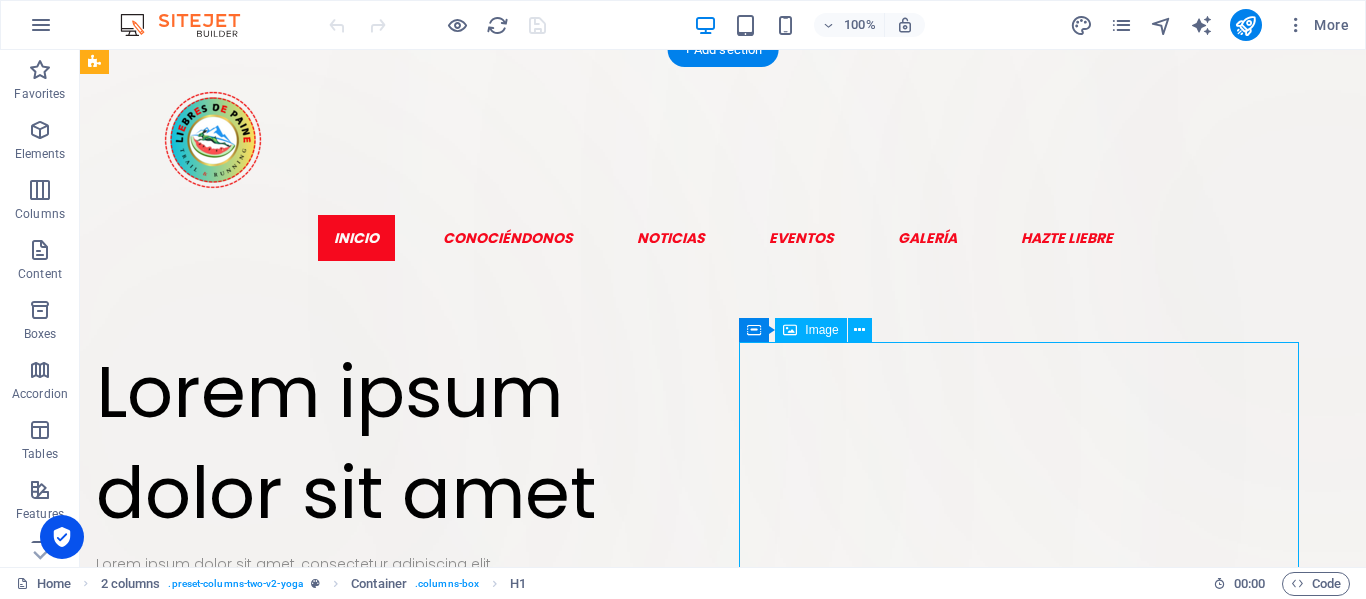 click at bounding box center (376, 911) 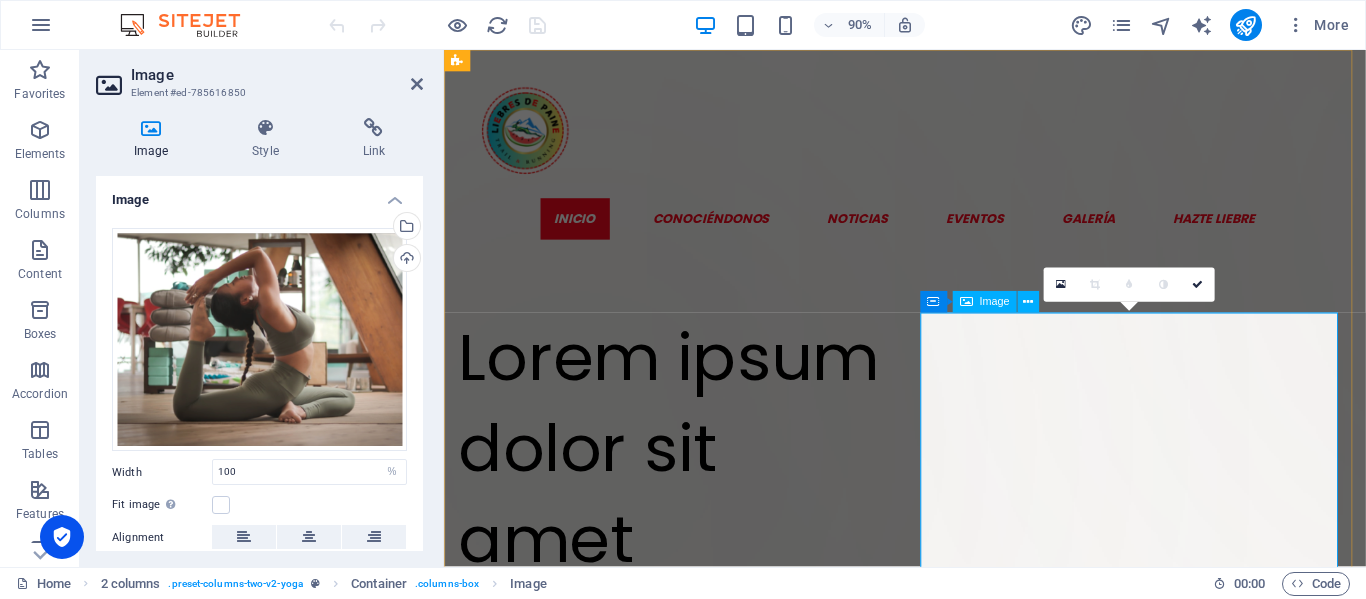 click at bounding box center (696, 978) 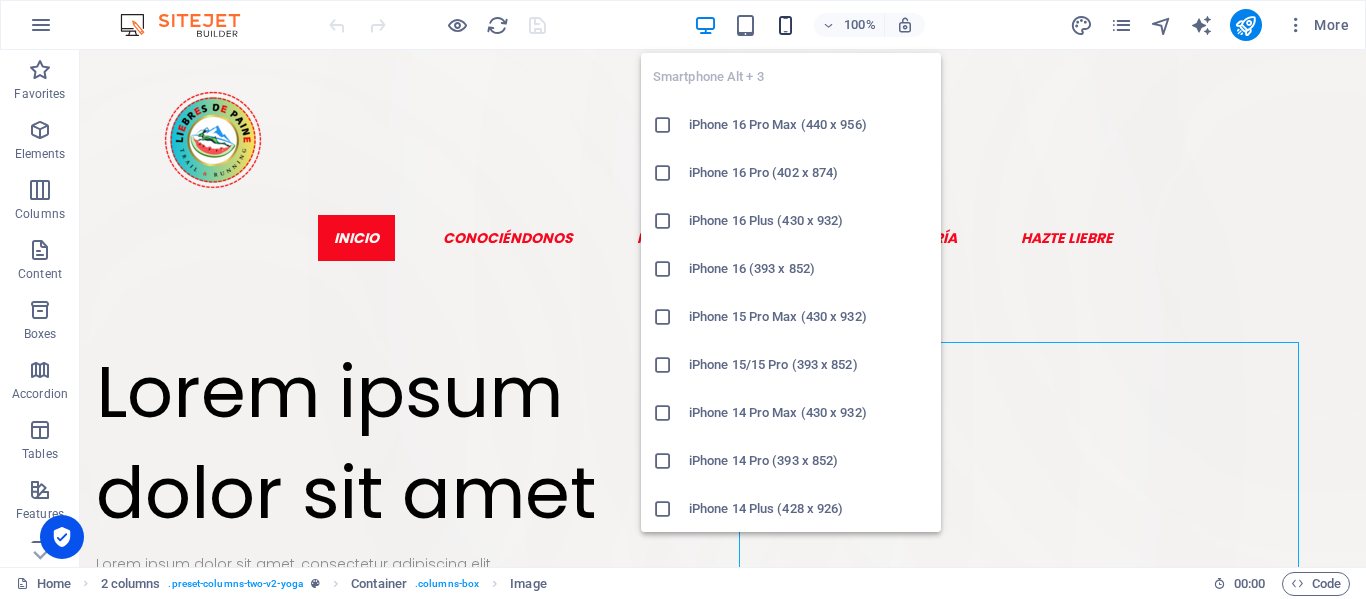 click at bounding box center [785, 25] 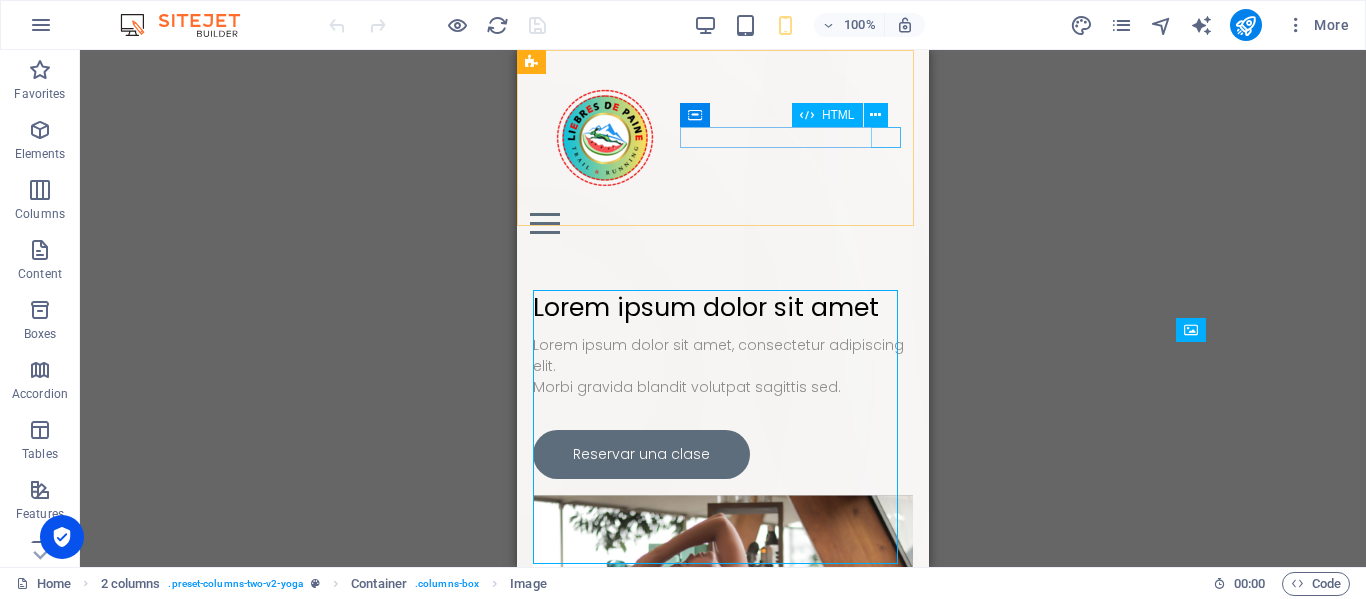 click at bounding box center (723, 223) 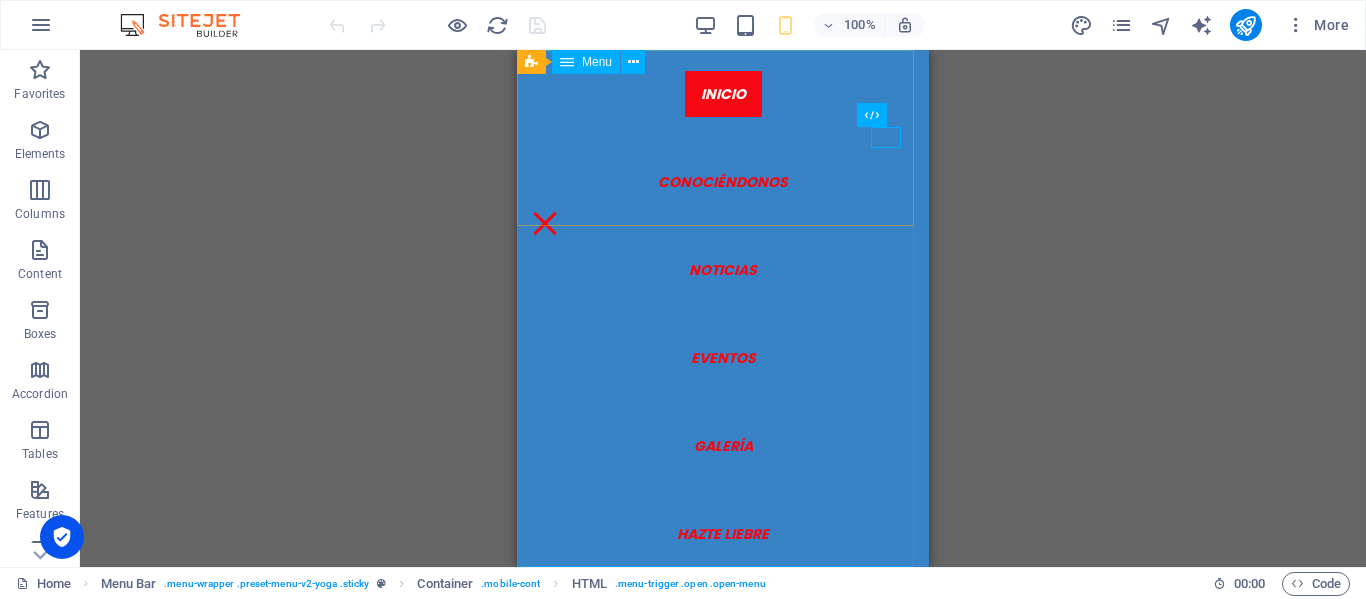 click on "Inicio Conociéndonos Noticias Eventos Galería Hazte Liebre" at bounding box center [723, 308] 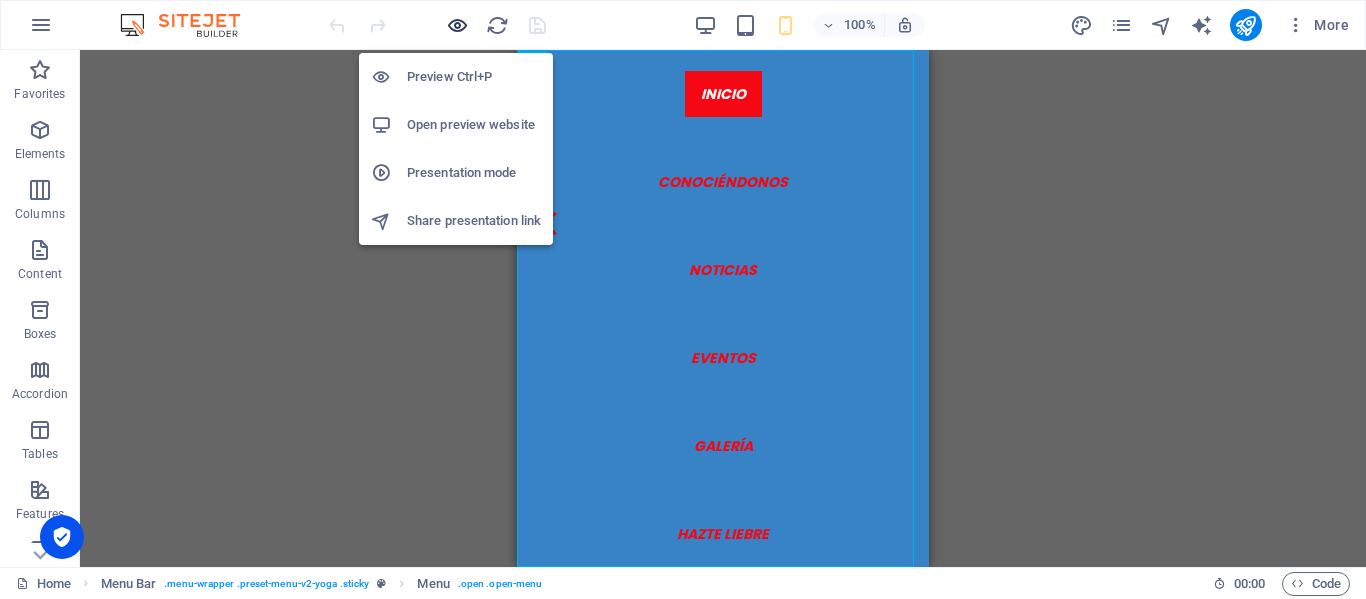 click at bounding box center [457, 25] 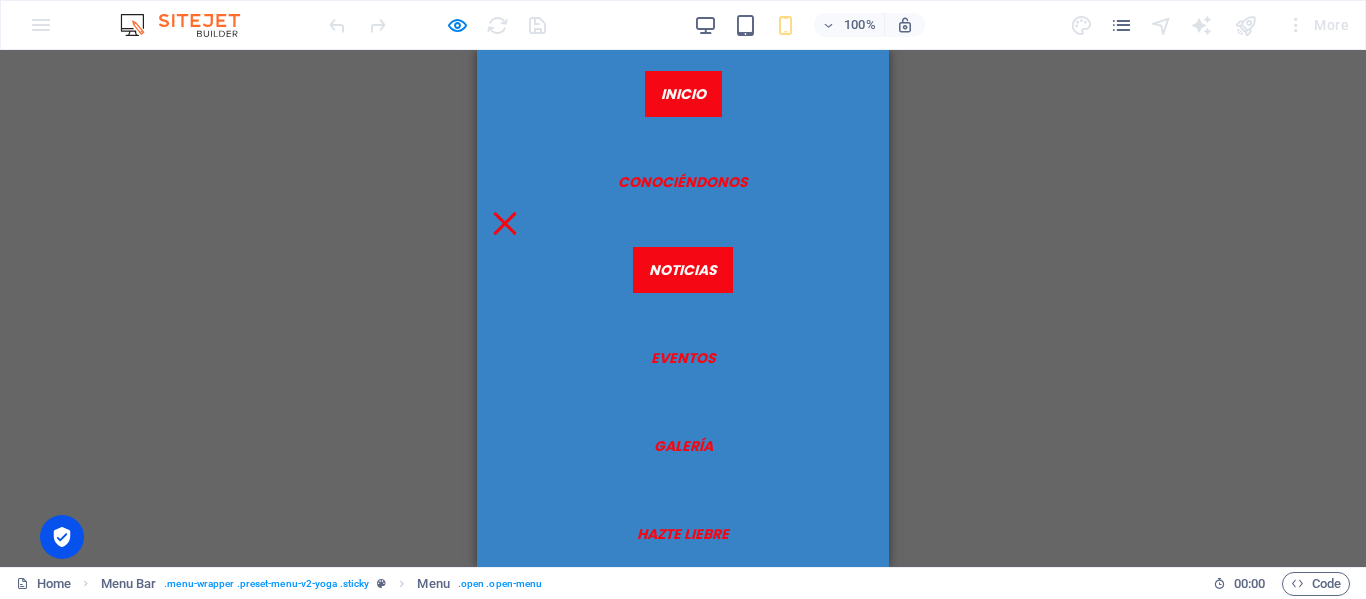 click on "Noticias" at bounding box center (683, 270) 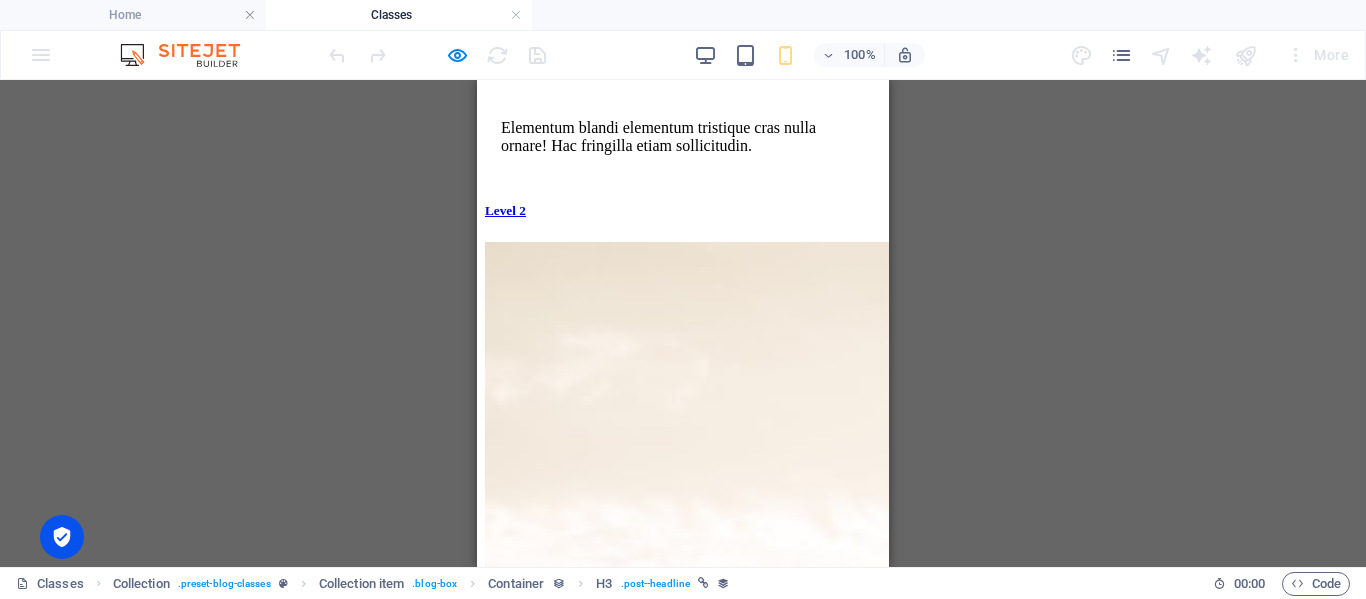 scroll, scrollTop: 1101, scrollLeft: 0, axis: vertical 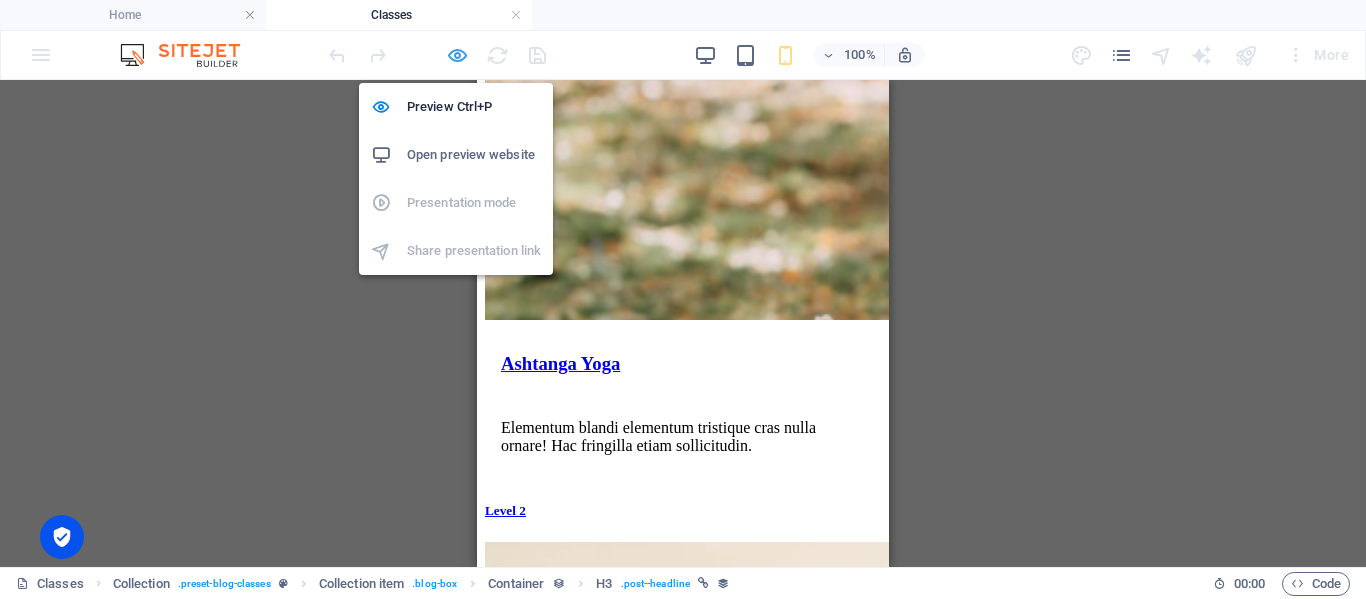 click at bounding box center (457, 55) 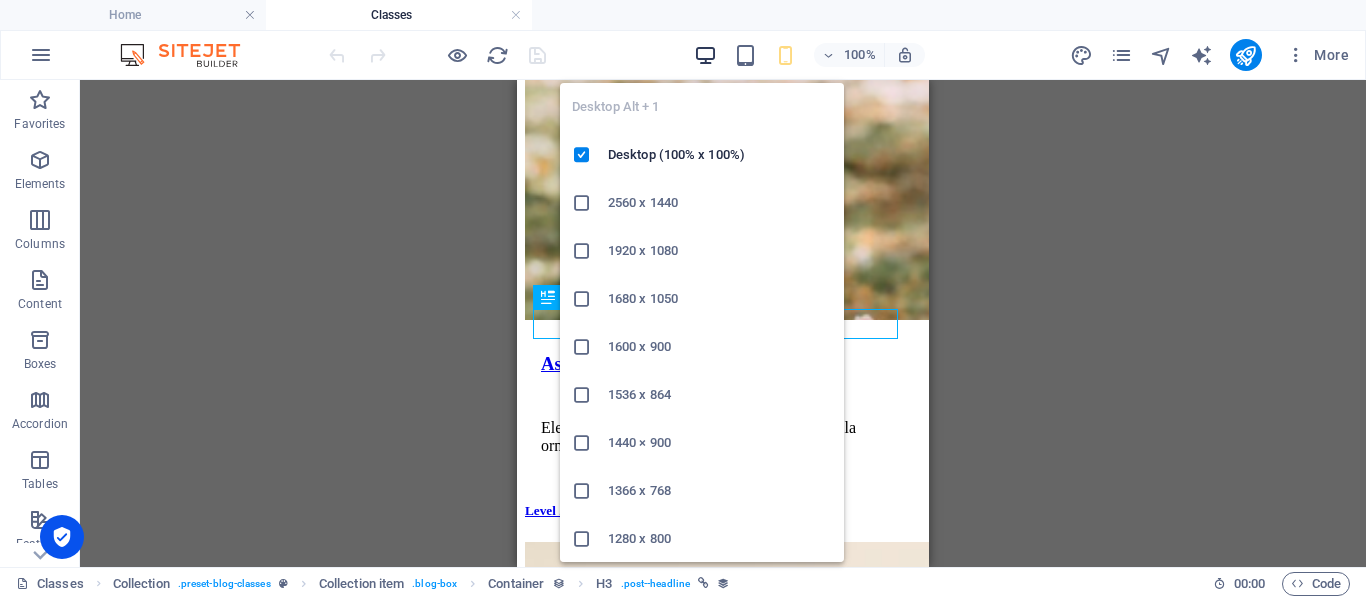 click at bounding box center (705, 55) 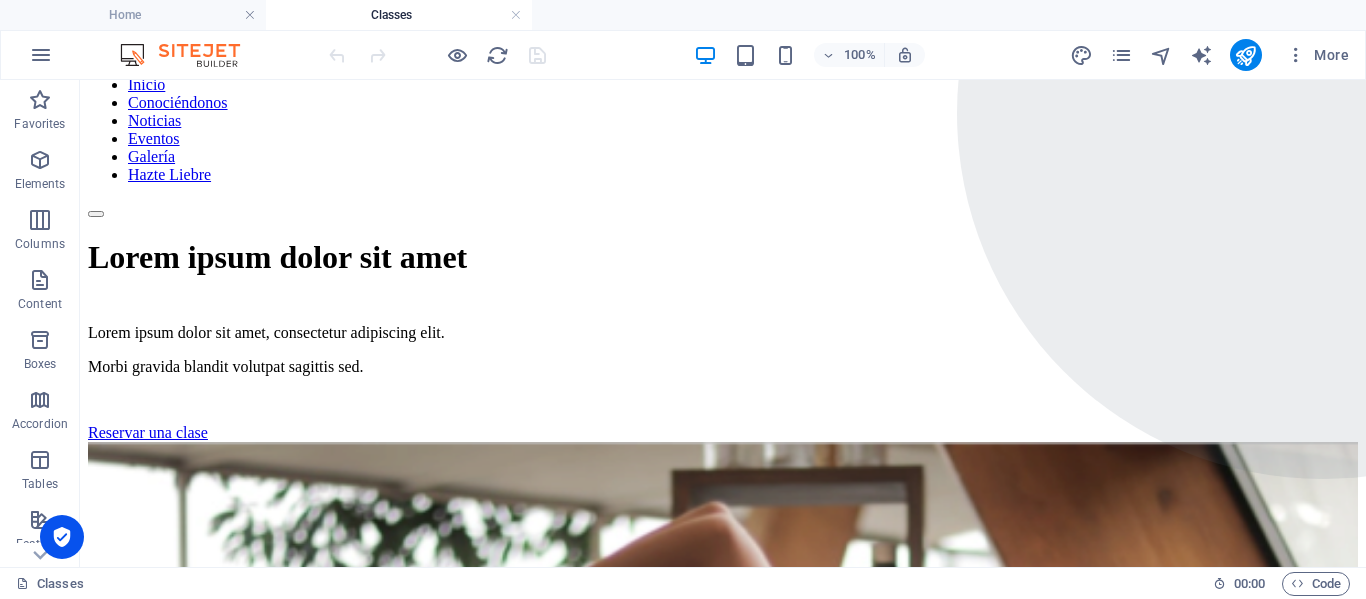 scroll, scrollTop: 300, scrollLeft: 0, axis: vertical 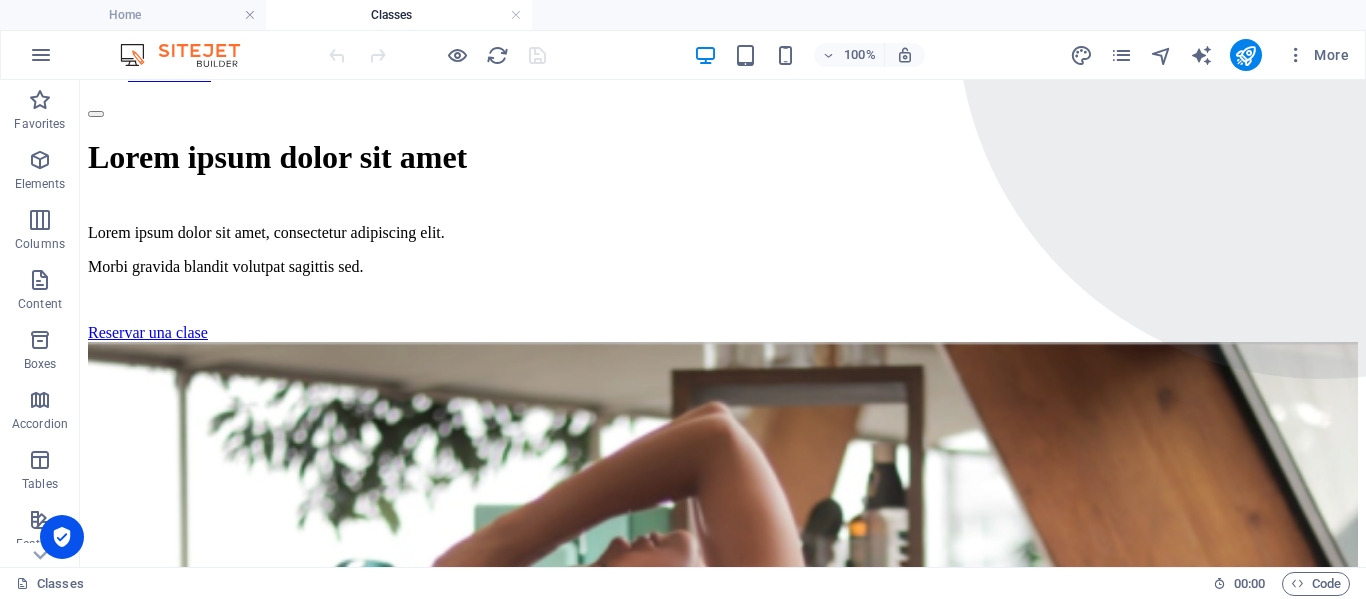 click on "Inicio Conociéndonos Noticias Eventos Galería Hazte Liebre" at bounding box center (723, -38) 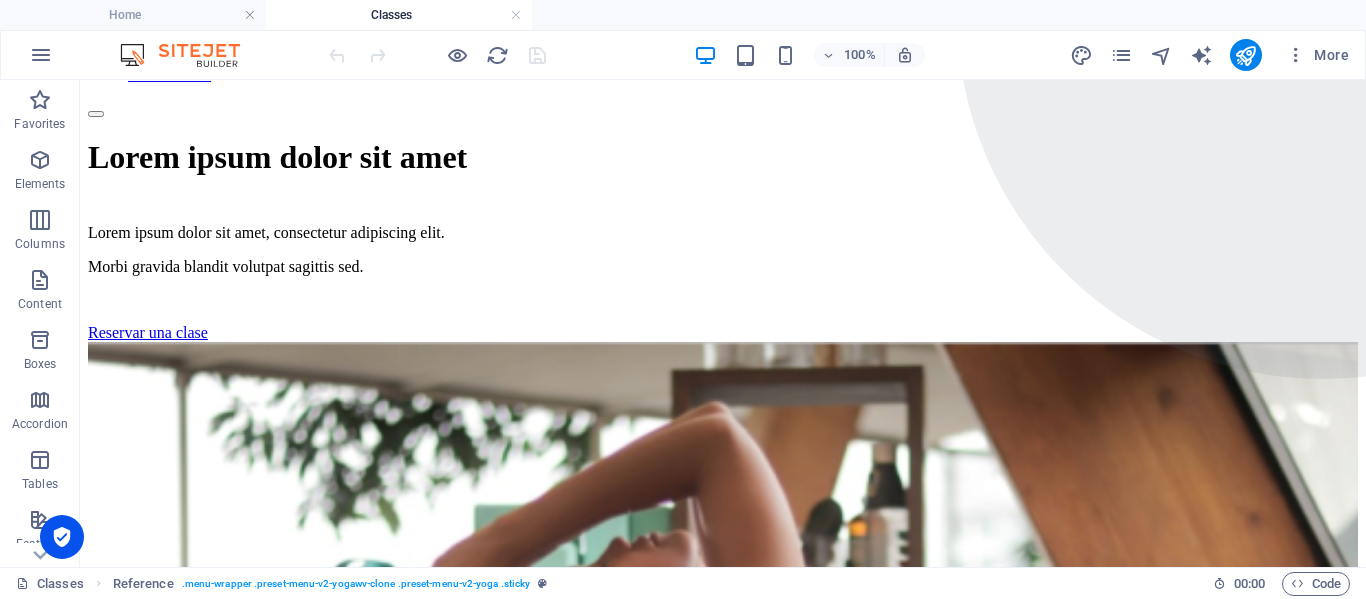 click on "Inicio Conociéndonos Noticias Eventos Galería Hazte Liebre" at bounding box center (723, -38) 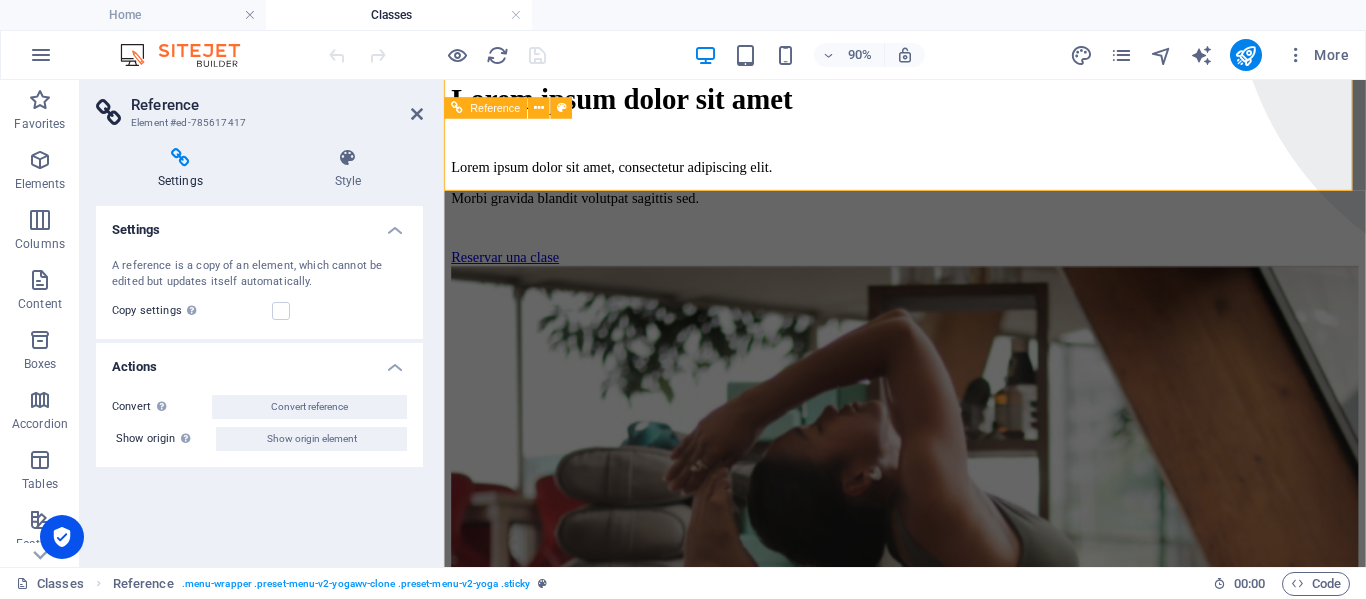 scroll, scrollTop: 200, scrollLeft: 0, axis: vertical 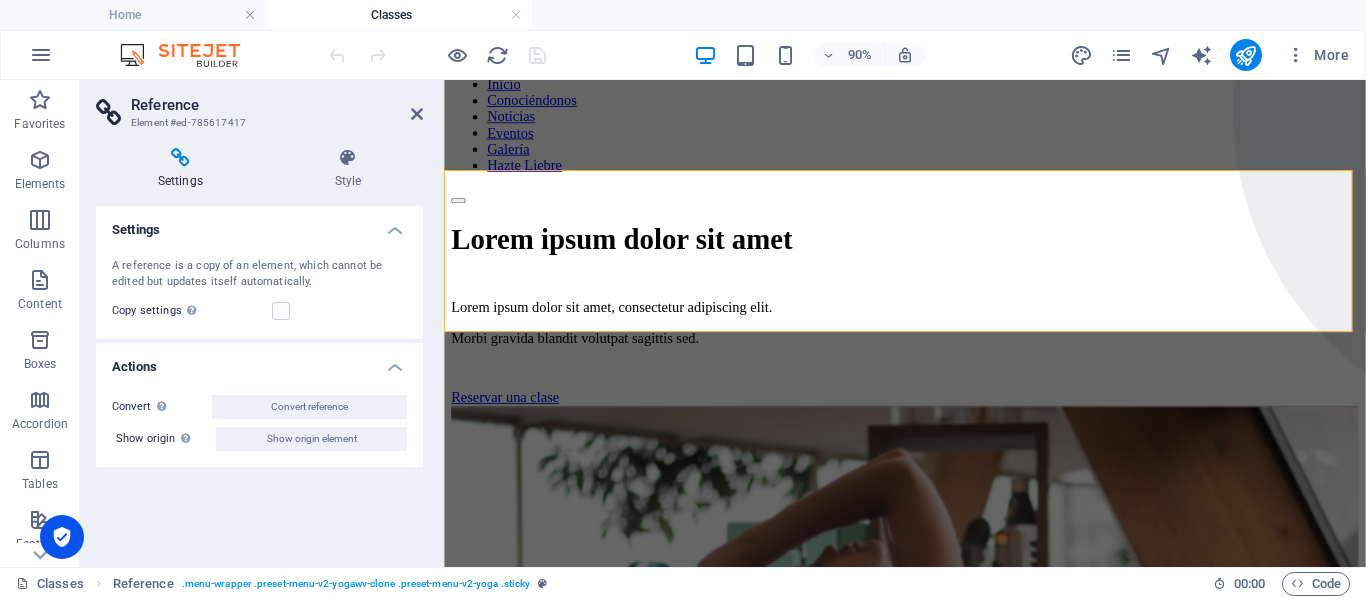 click on "Inicio Conociéndonos Noticias Eventos Galería Hazte Liebre" at bounding box center [956, 62] 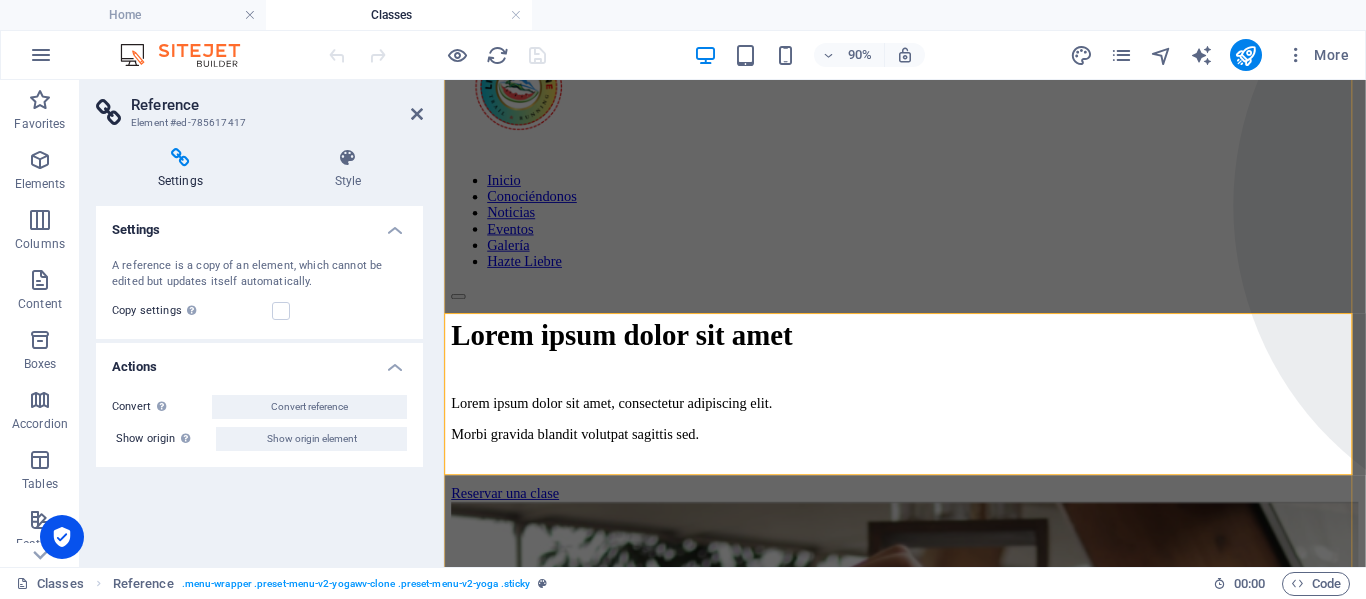 scroll, scrollTop: 200, scrollLeft: 0, axis: vertical 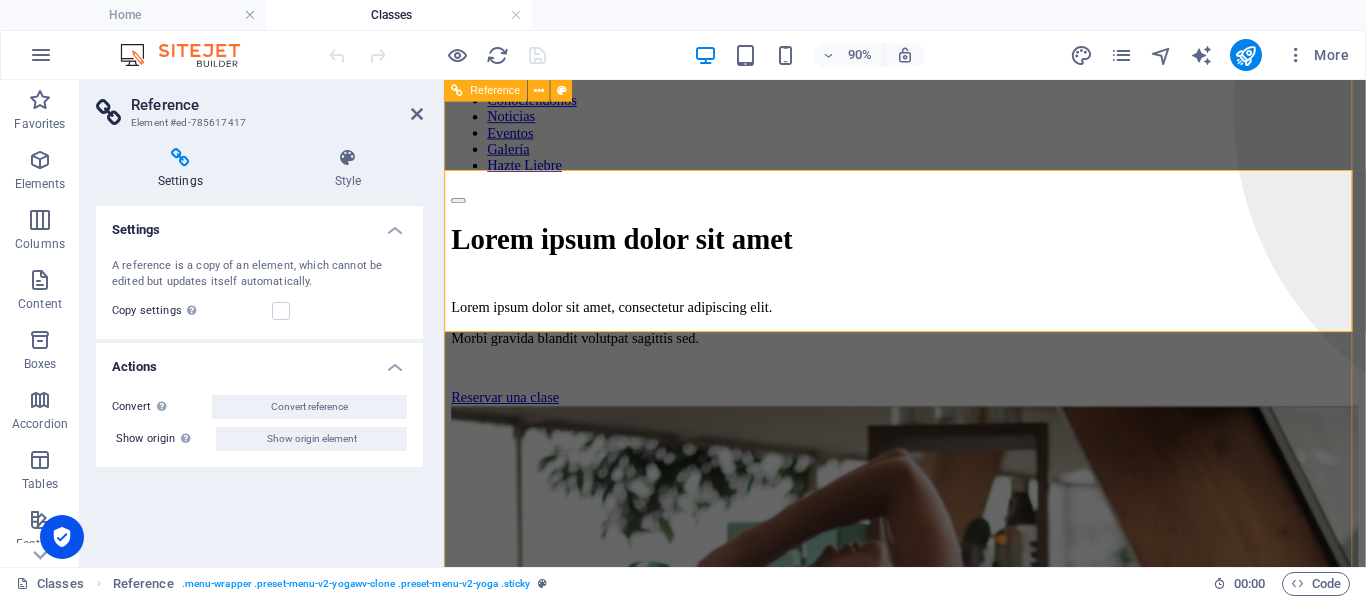 click at bounding box center [956, 822] 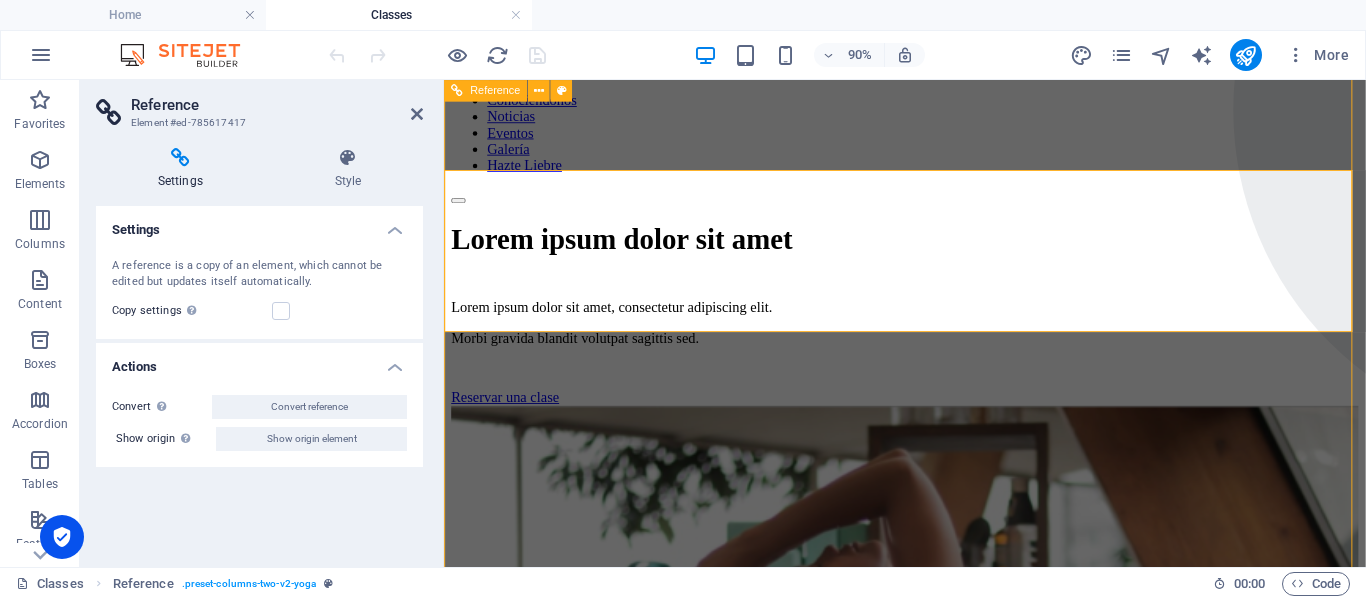 click at bounding box center [956, 822] 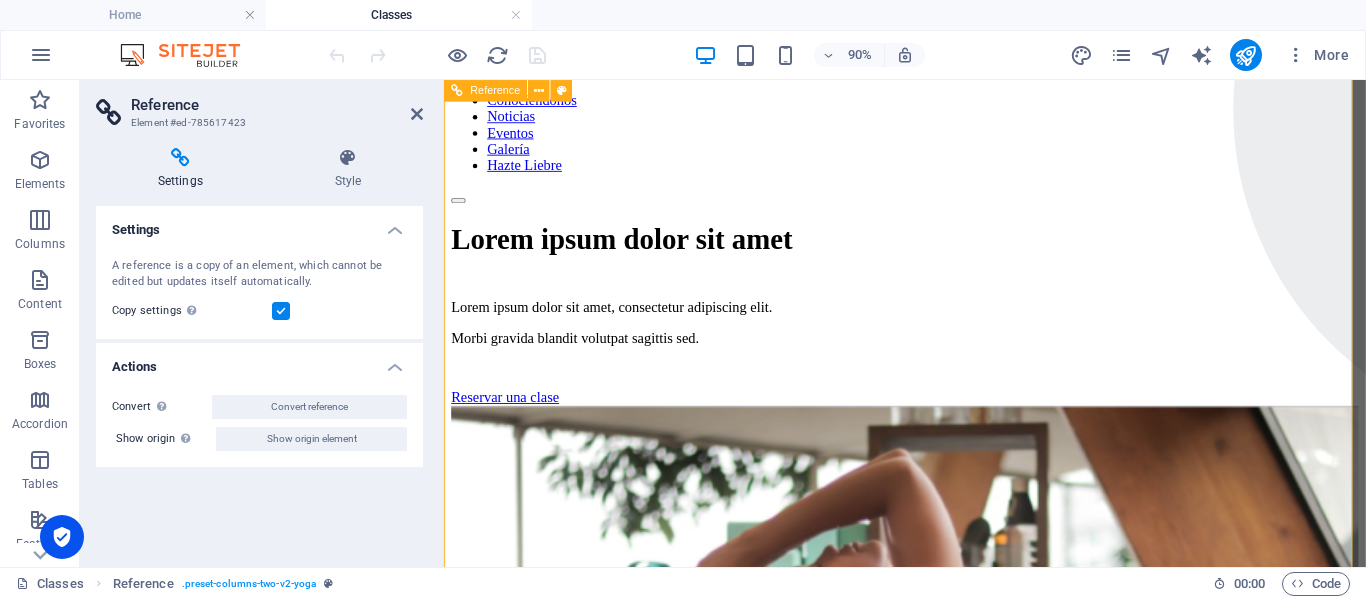 click at bounding box center (956, 822) 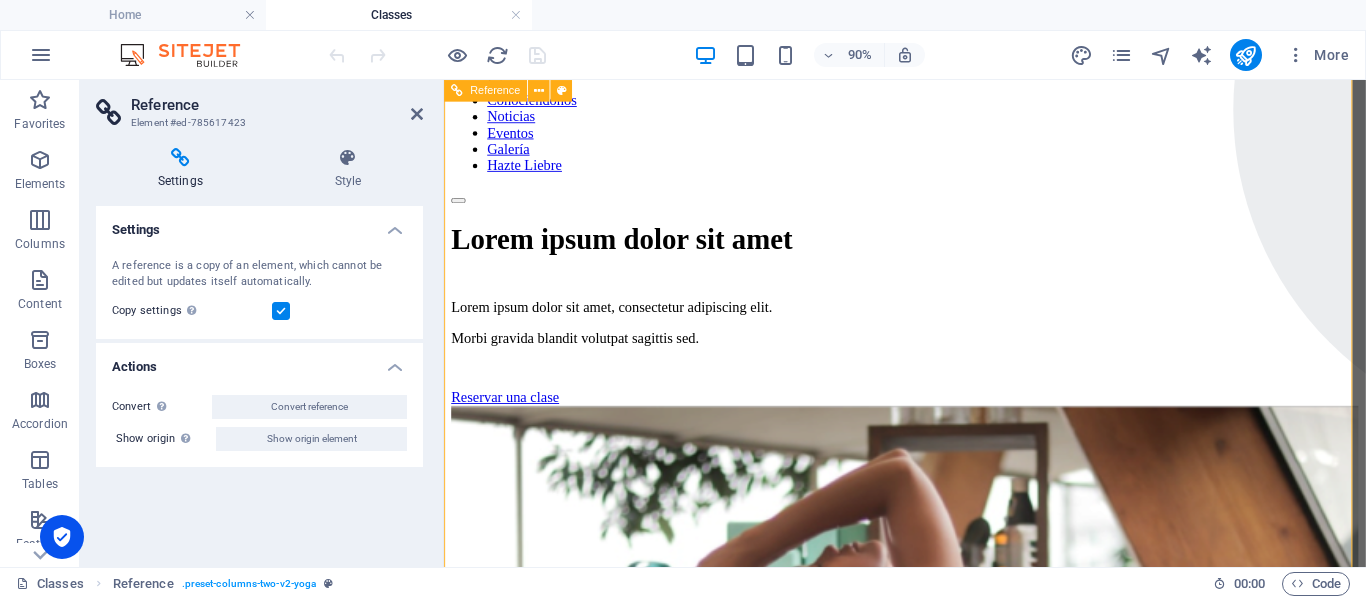 click at bounding box center (956, 822) 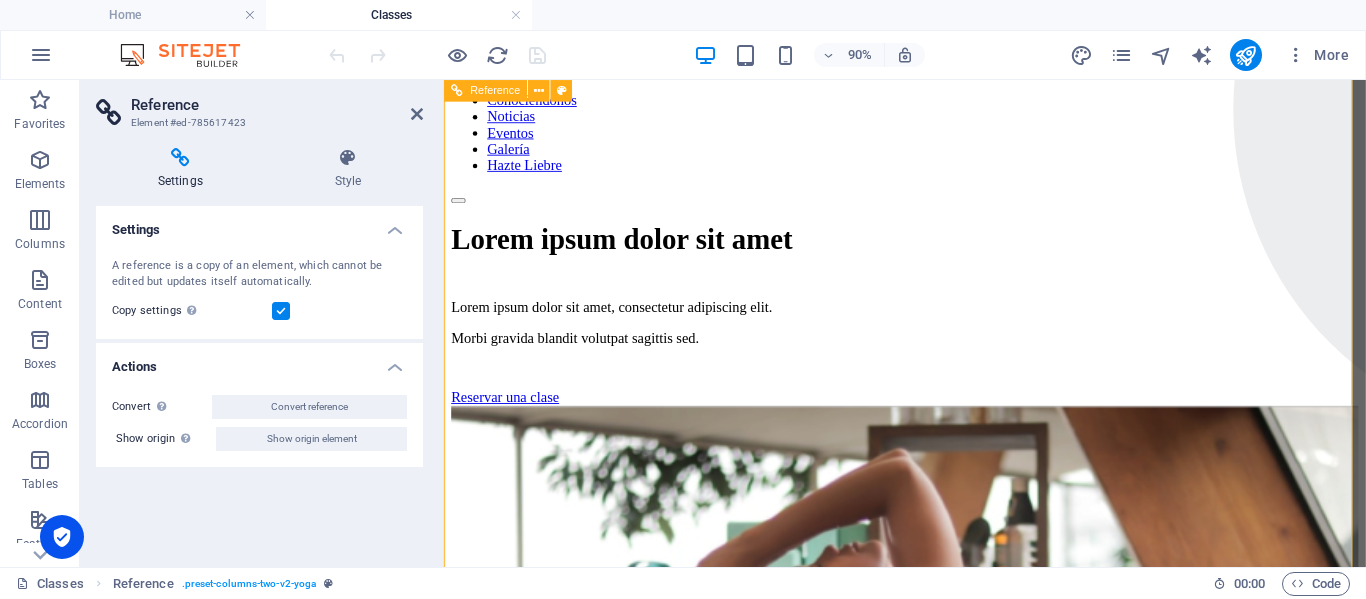 click at bounding box center [956, 822] 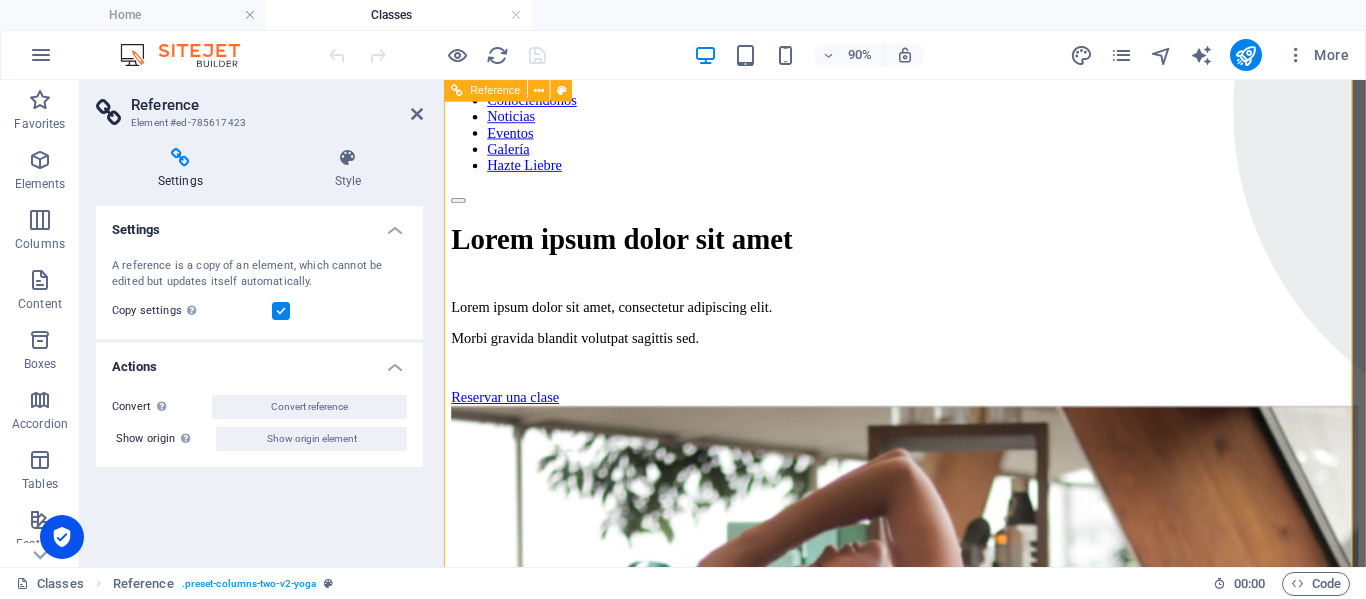click at bounding box center (956, 822) 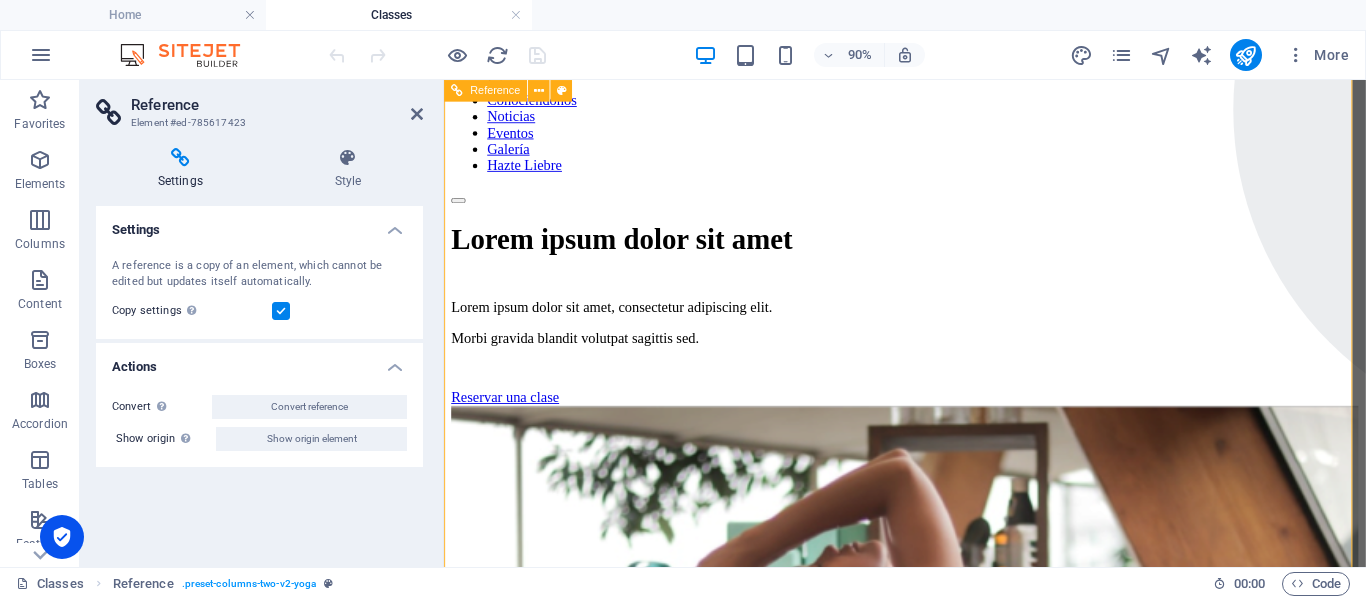scroll, scrollTop: 0, scrollLeft: 0, axis: both 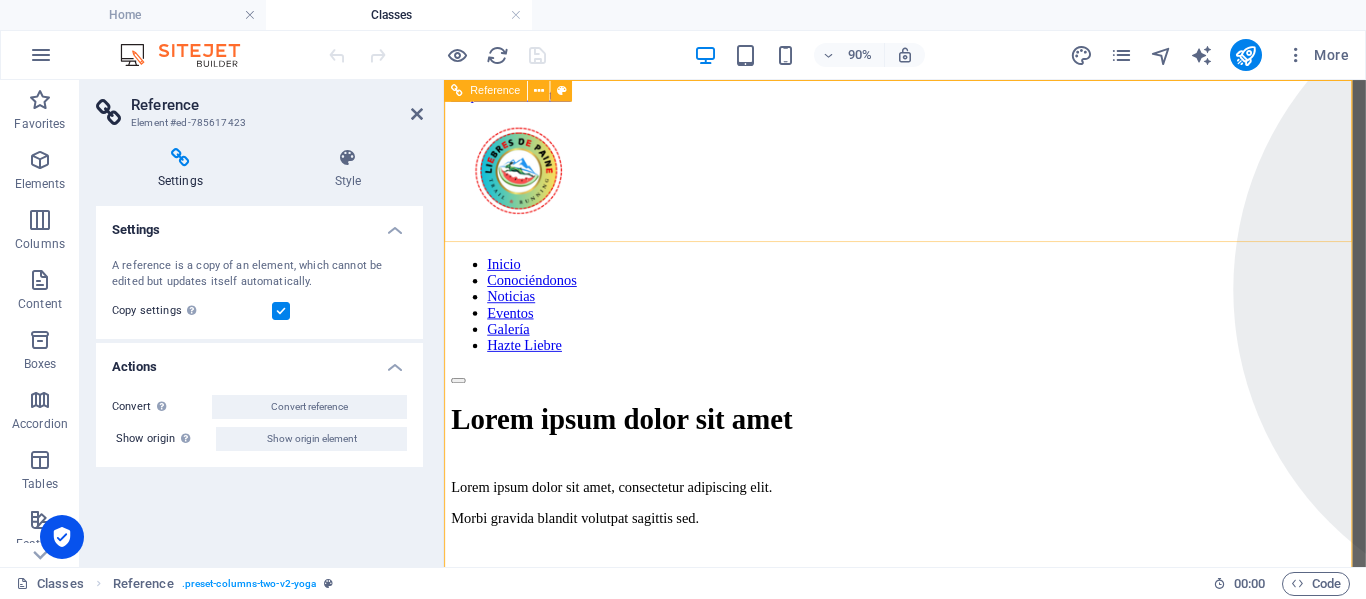 click on "Inicio Conociéndonos Noticias Eventos Galería Hazte Liebre" at bounding box center (956, 262) 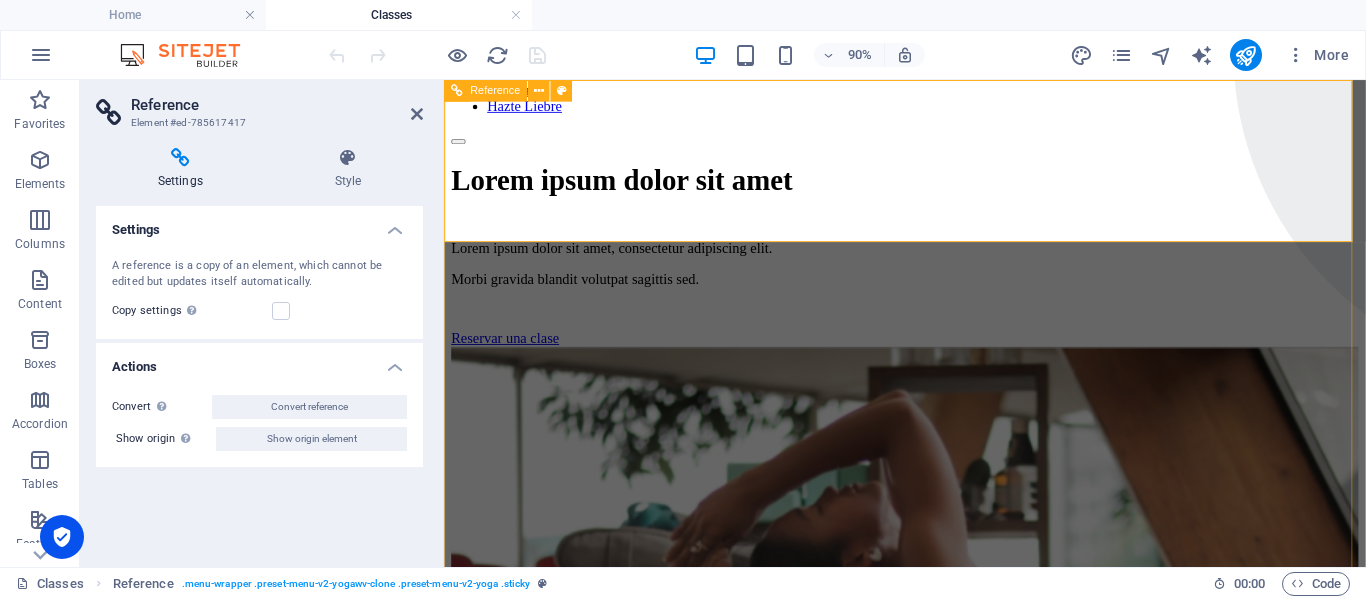 scroll, scrollTop: 300, scrollLeft: 0, axis: vertical 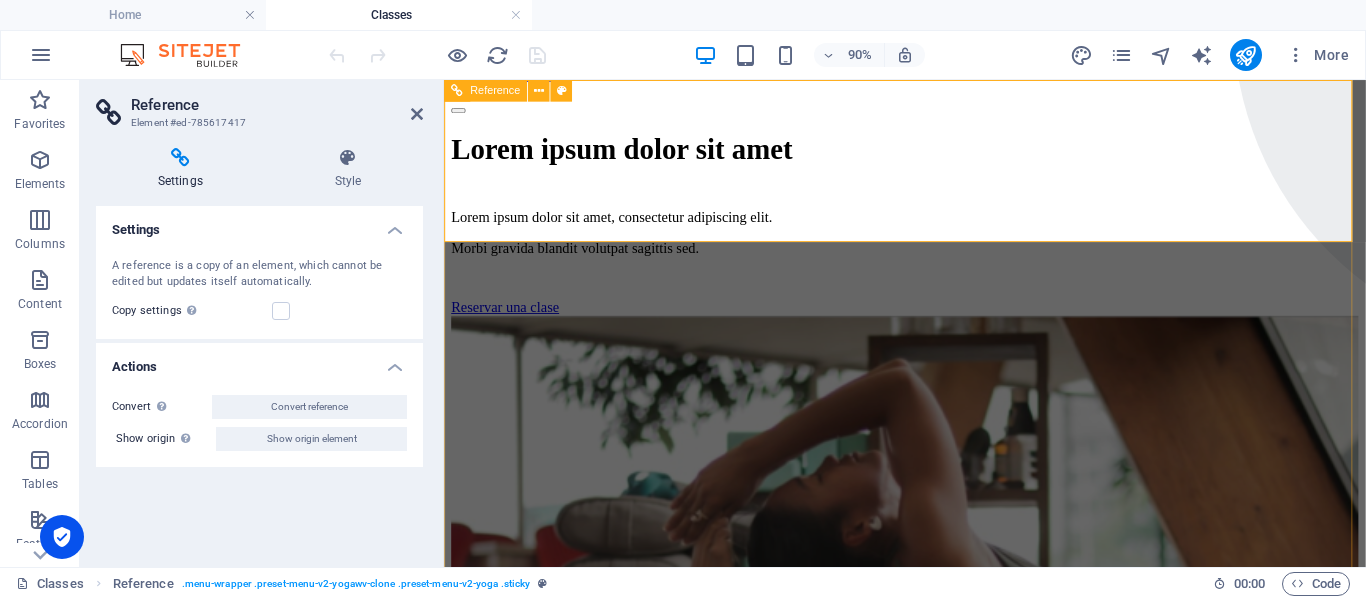 click at bounding box center [956, 722] 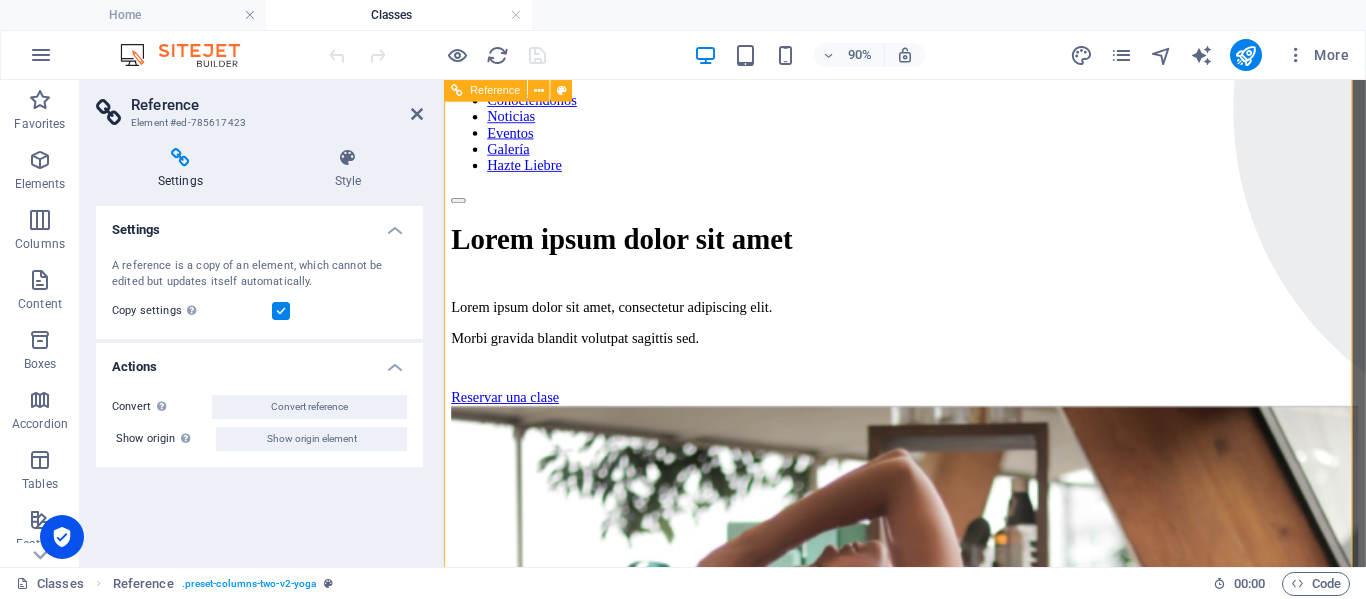scroll, scrollTop: 0, scrollLeft: 0, axis: both 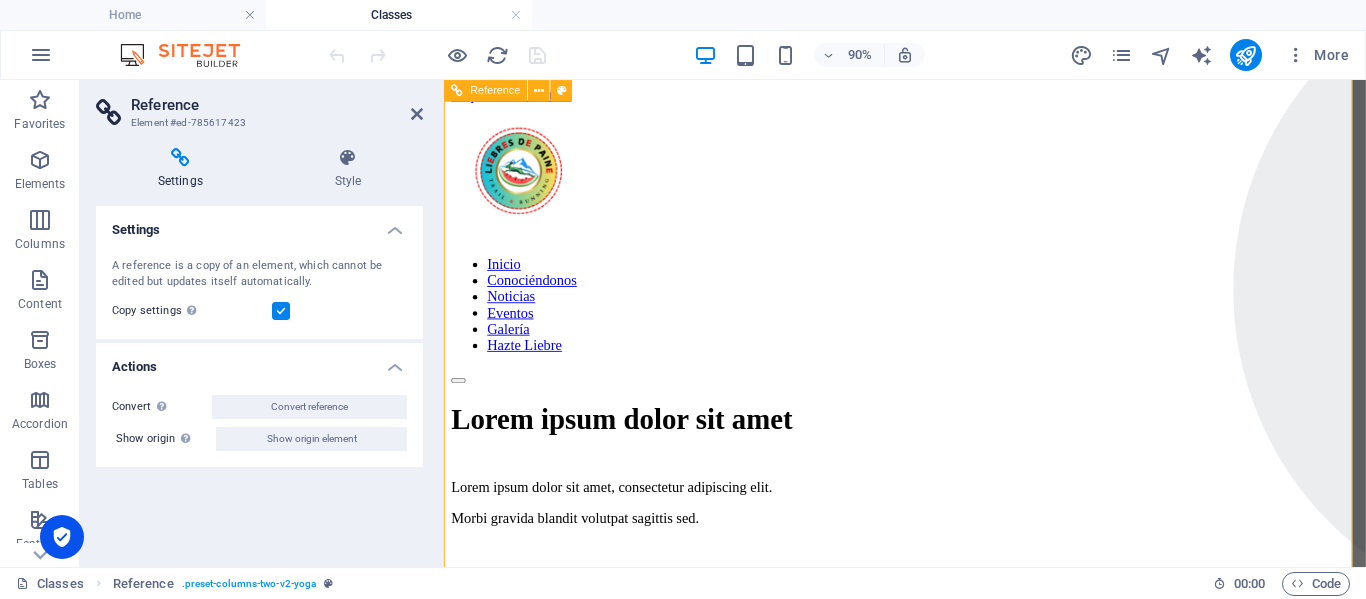click at bounding box center (956, 1022) 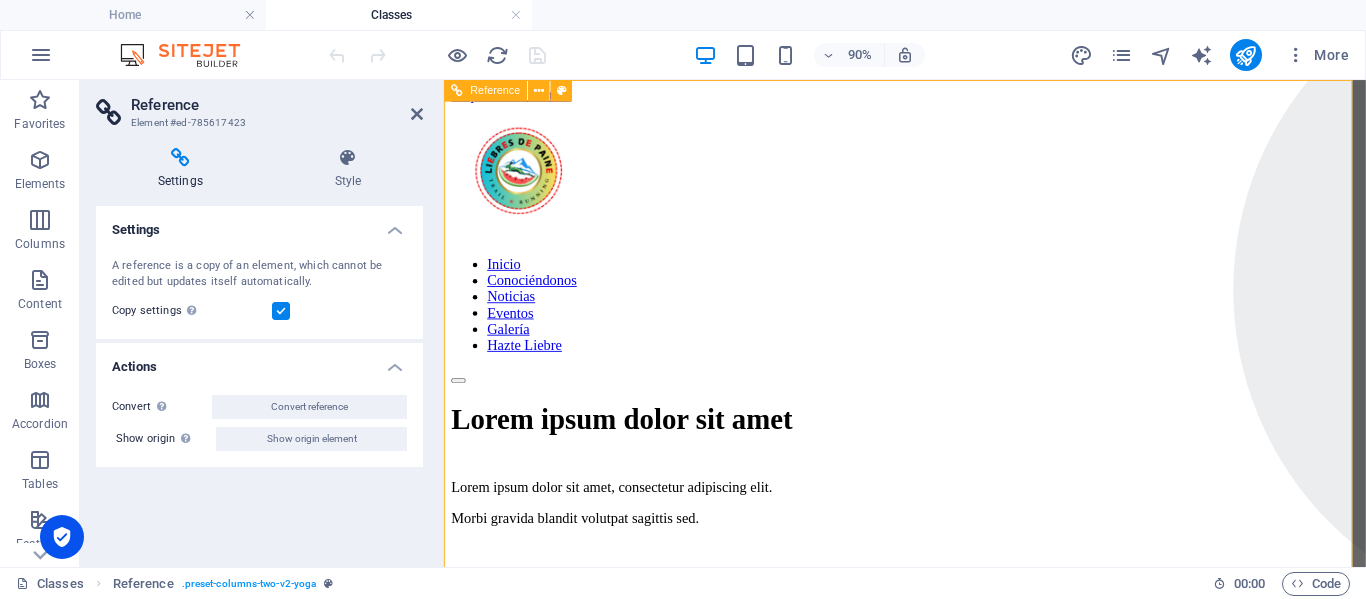 click at bounding box center (956, 1022) 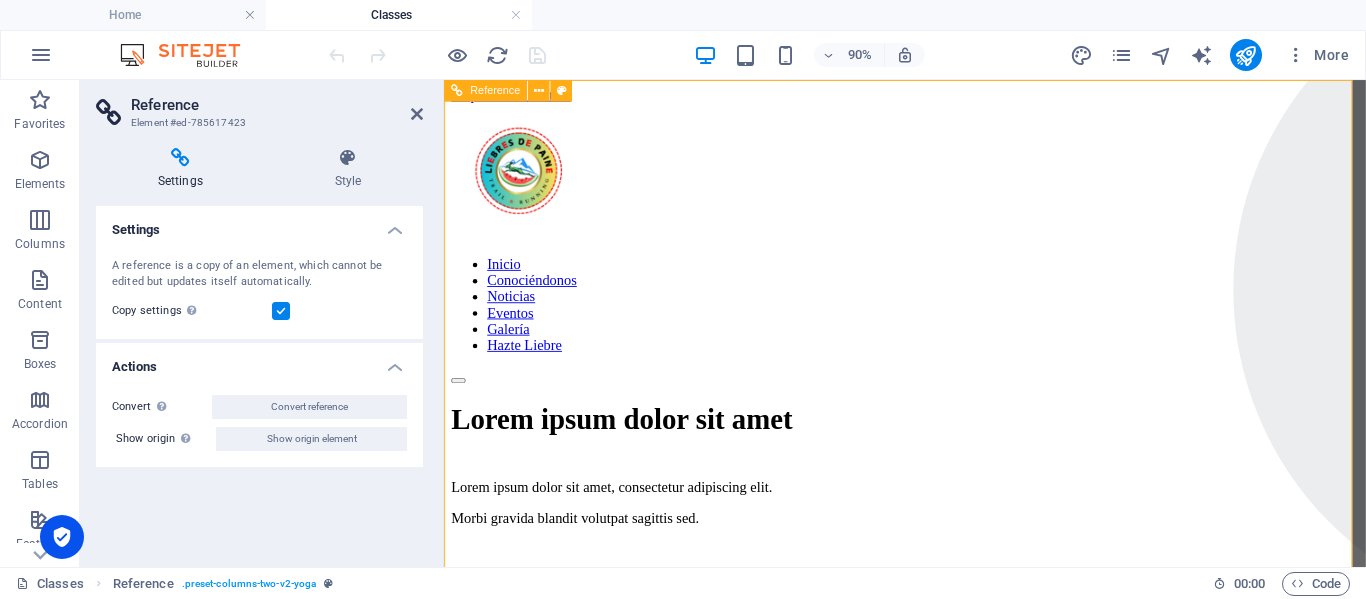 click at bounding box center (956, 1022) 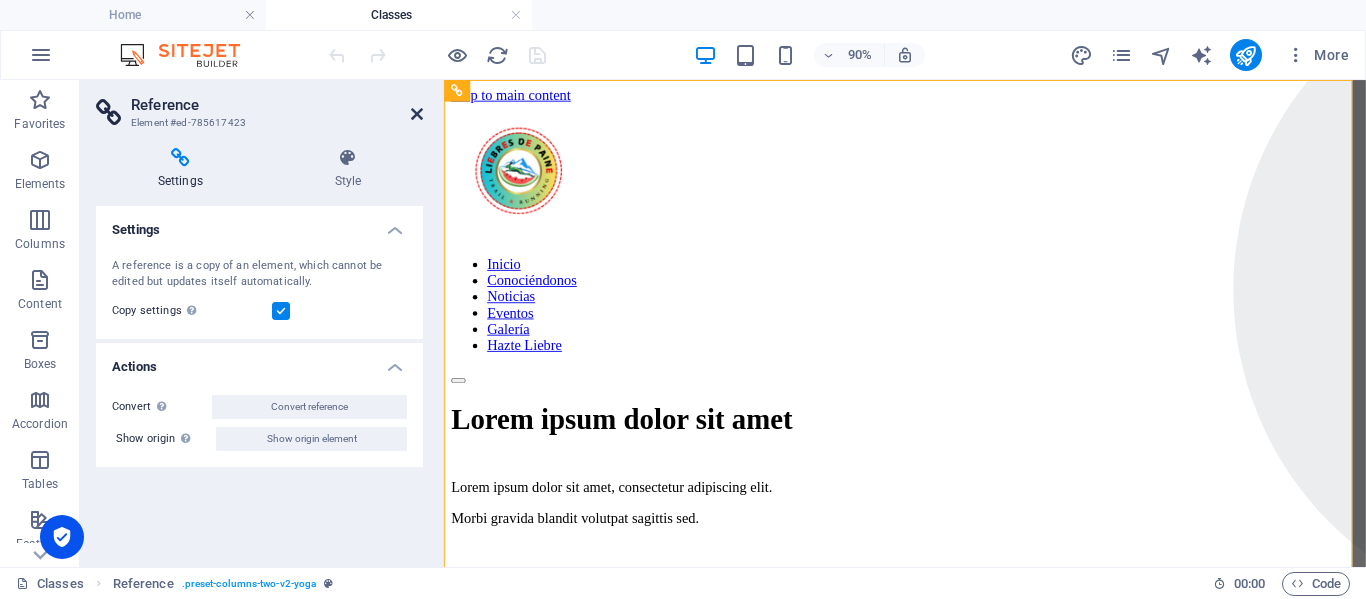 click at bounding box center (417, 114) 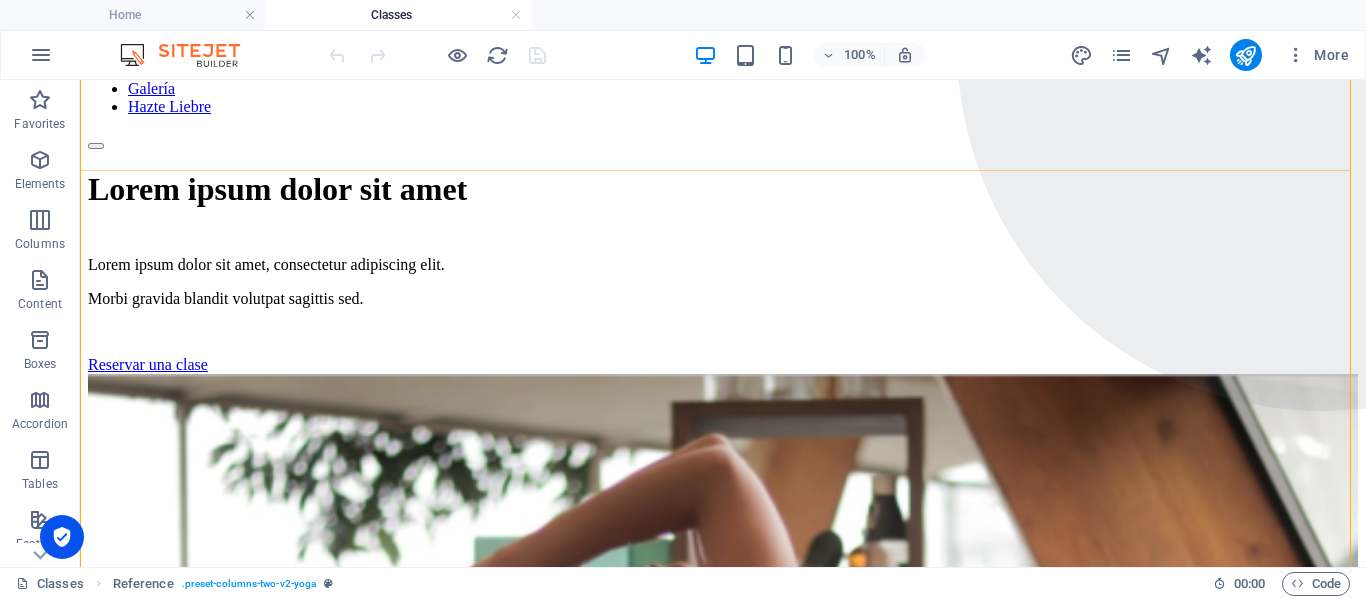 scroll, scrollTop: 300, scrollLeft: 0, axis: vertical 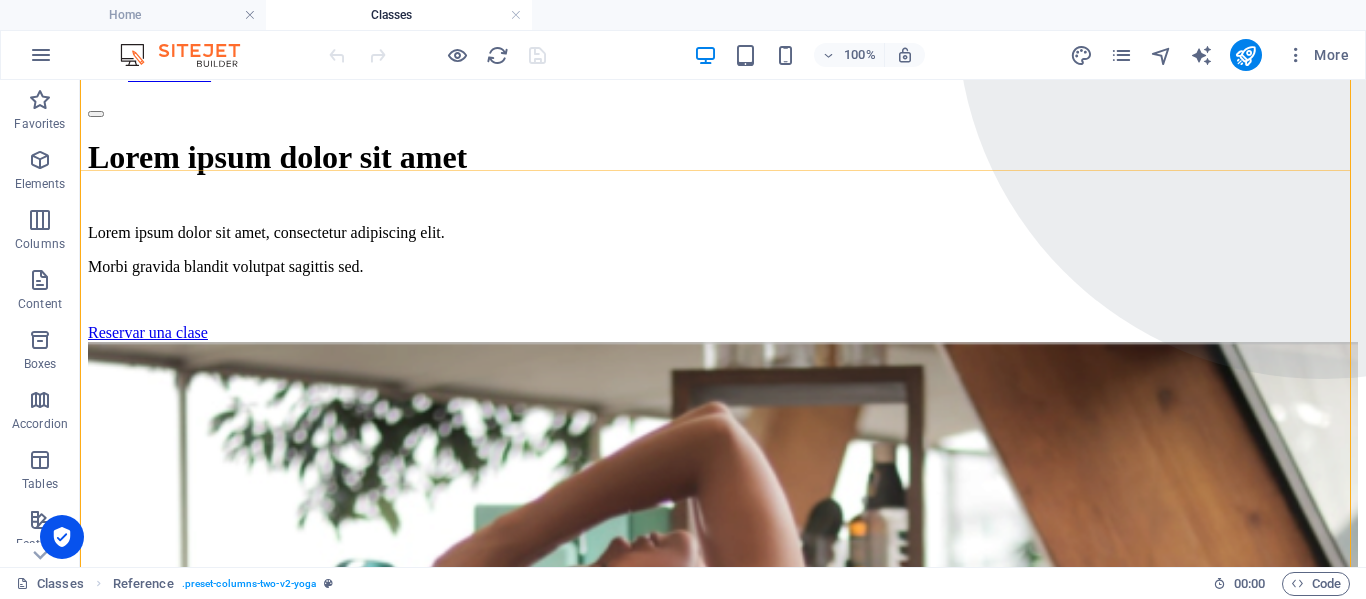 click at bounding box center (723, 820) 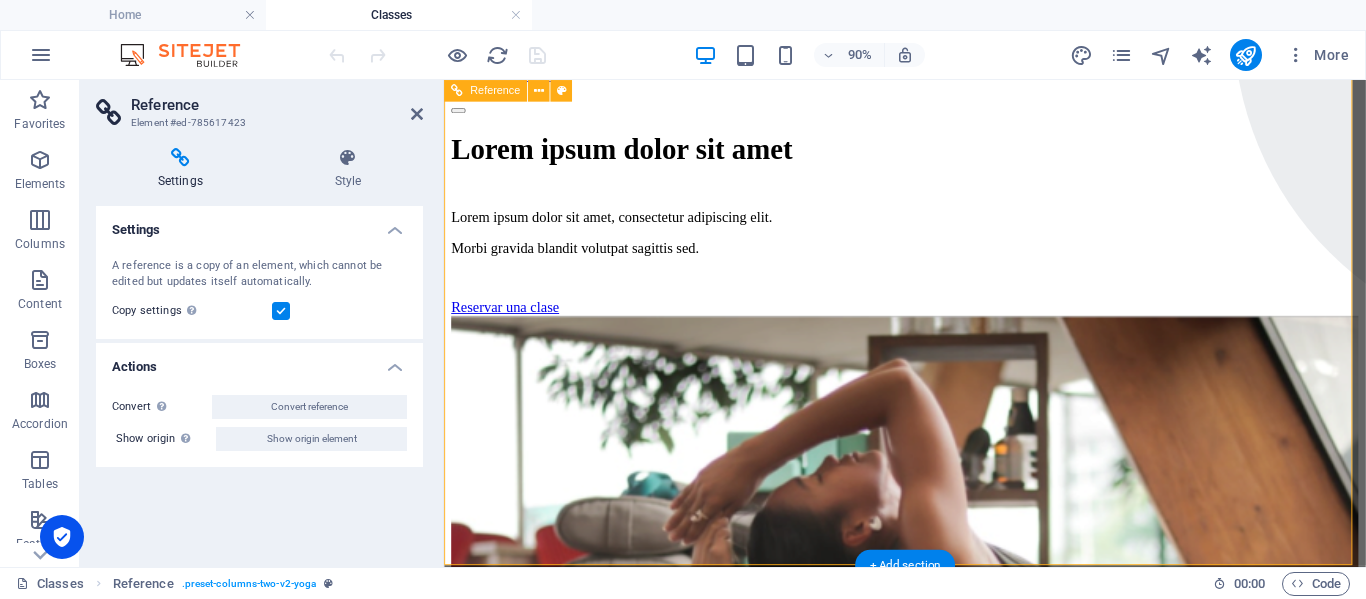 click at bounding box center (956, 722) 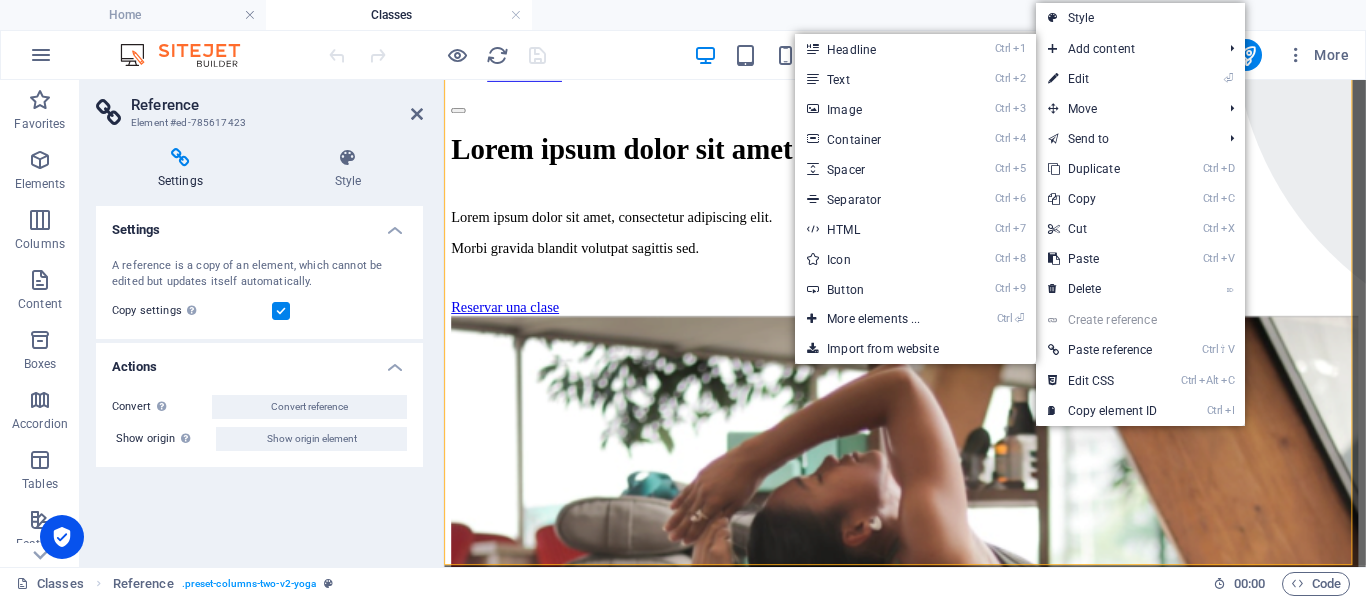 click on "⏎  Edit" at bounding box center (1103, 79) 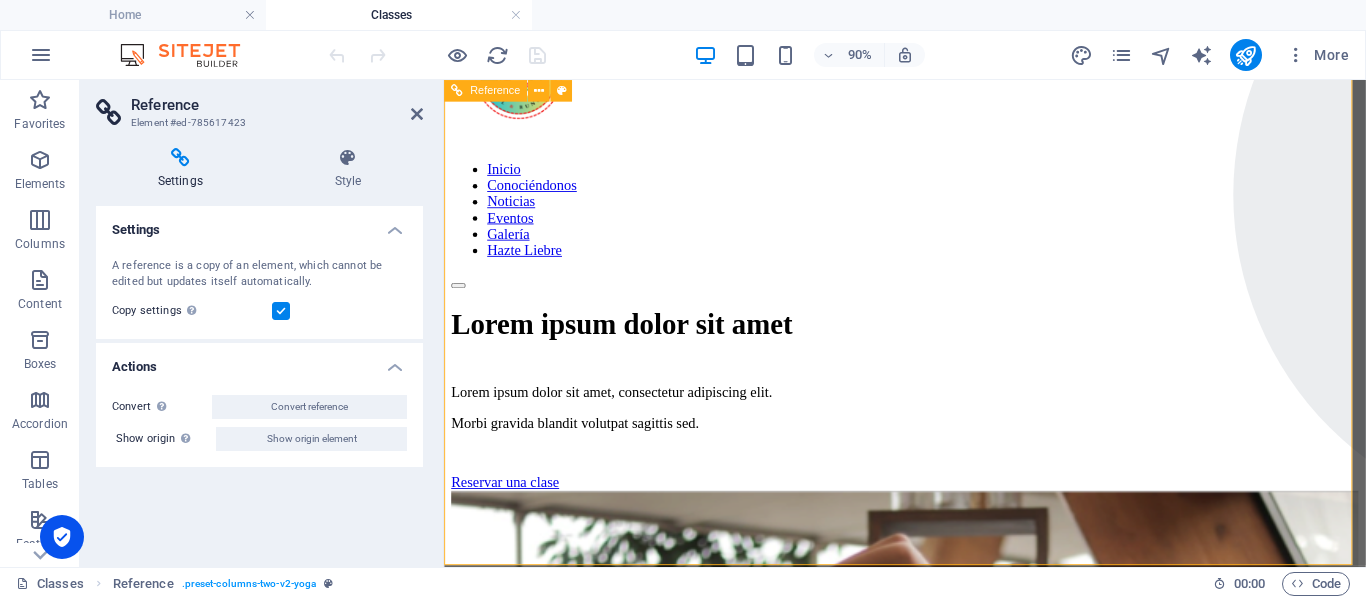 scroll, scrollTop: 100, scrollLeft: 0, axis: vertical 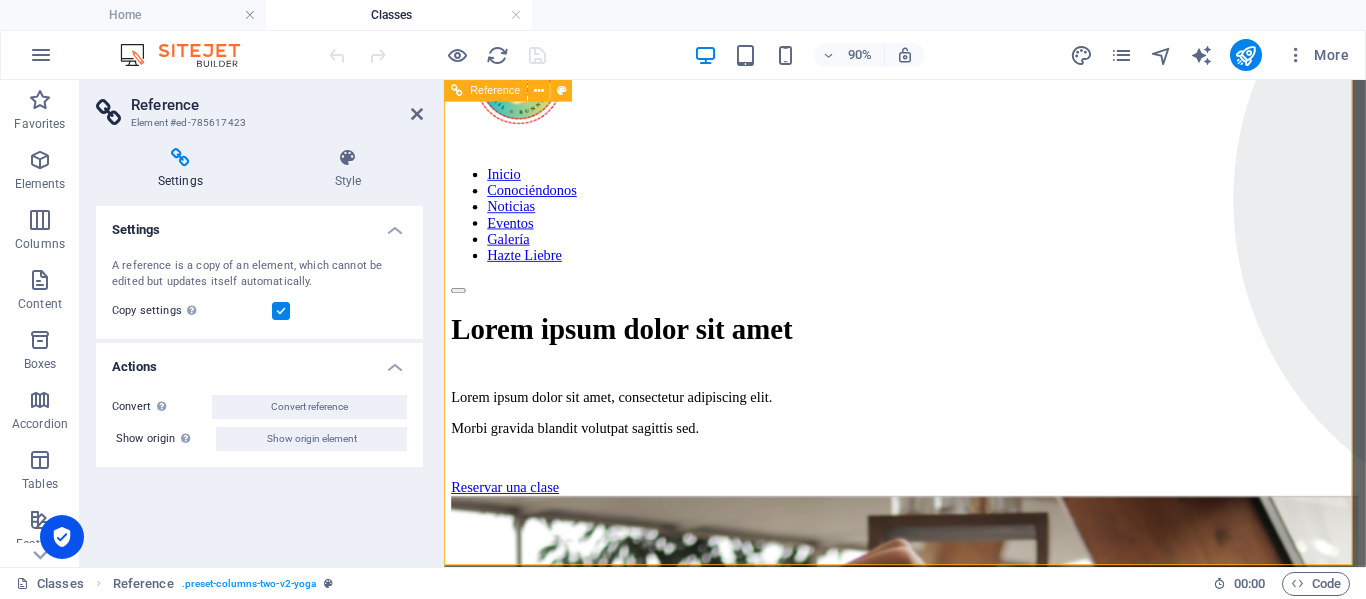 click on "Lorem ipsum dolor sit amet" at bounding box center [956, 357] 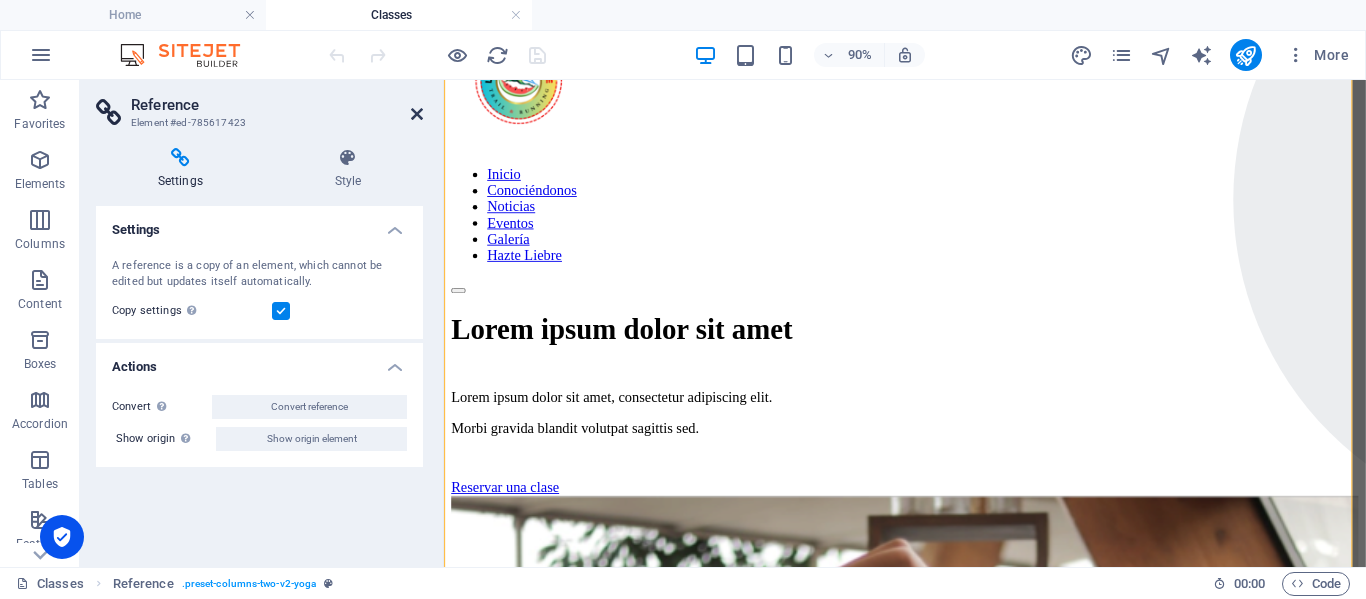 click at bounding box center (417, 114) 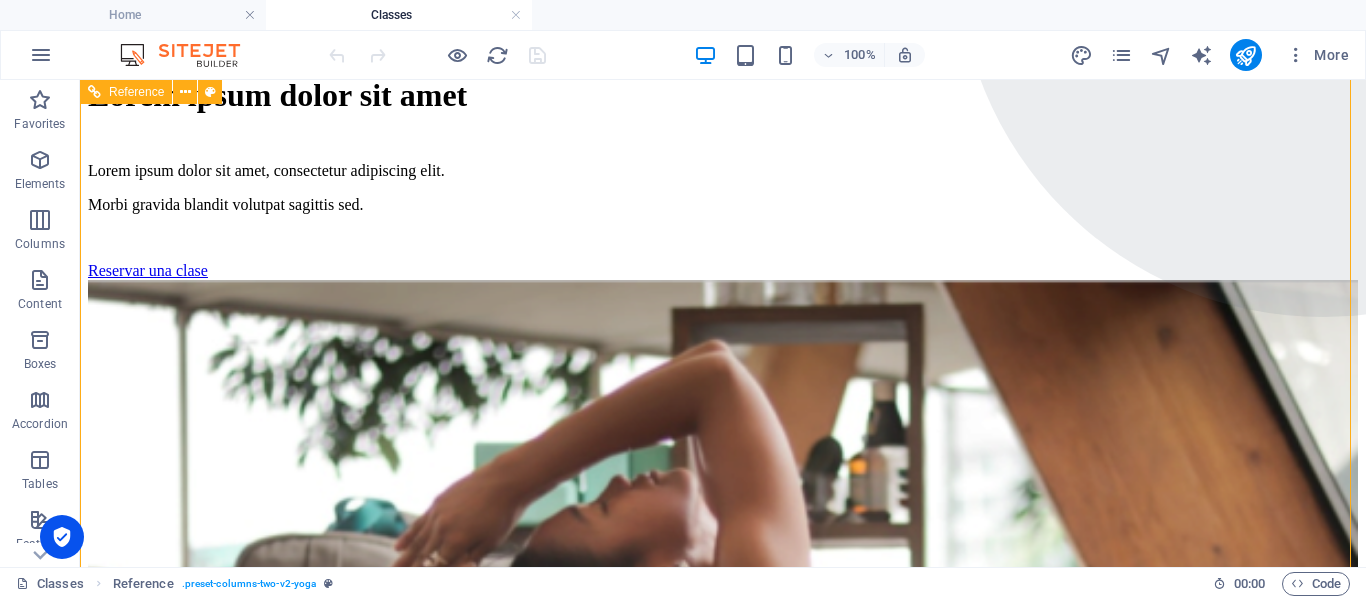scroll, scrollTop: 400, scrollLeft: 0, axis: vertical 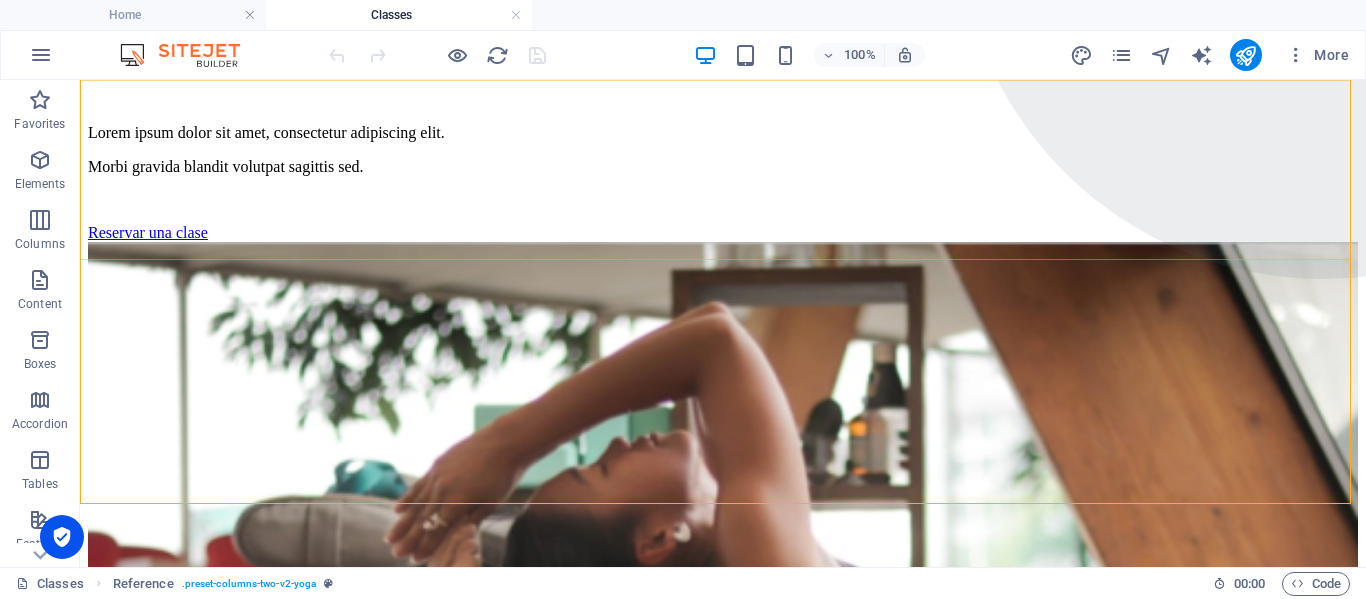 click on "Inicio Conociéndonos Noticias Eventos Galería Hazte Liebre" at bounding box center (723, -138) 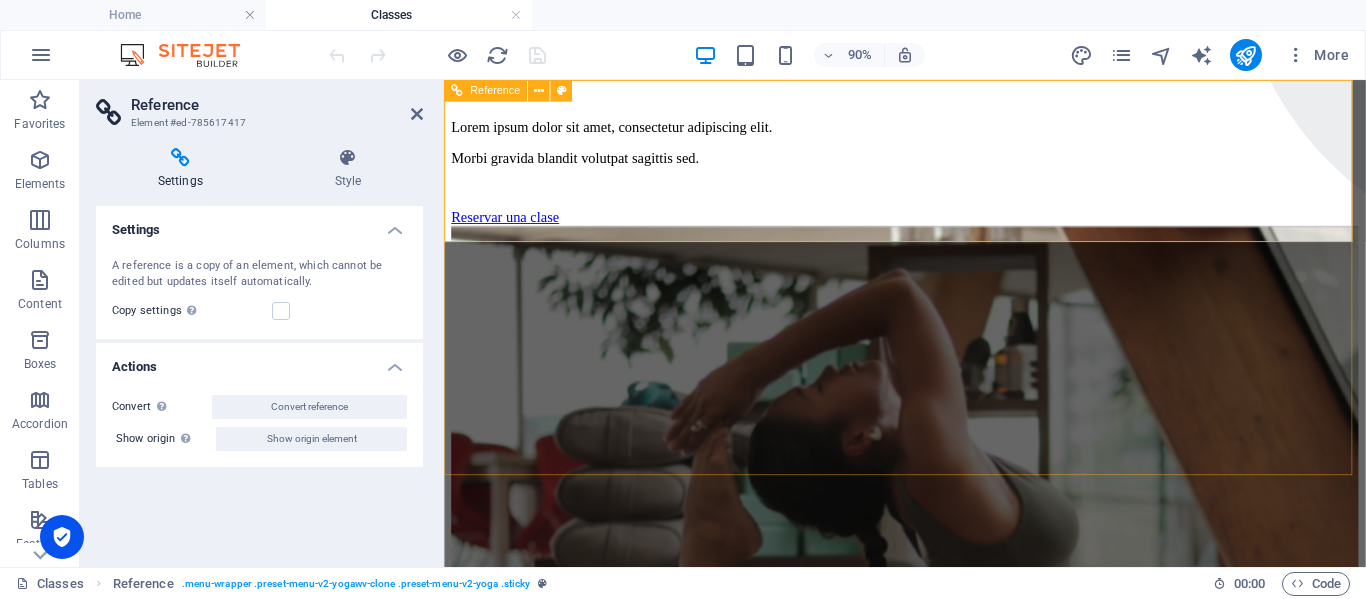 click on "Inicio Conociéndonos Noticias Eventos Galería Hazte Liebre" at bounding box center (956, -138) 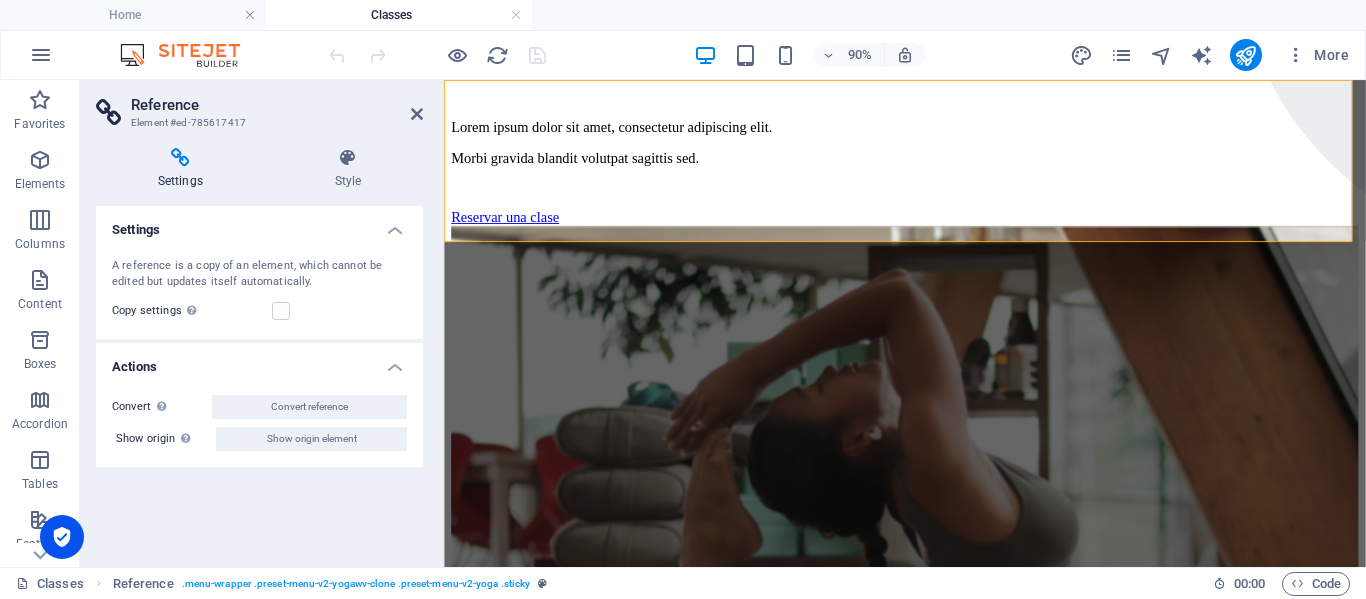 click at bounding box center (956, 208) 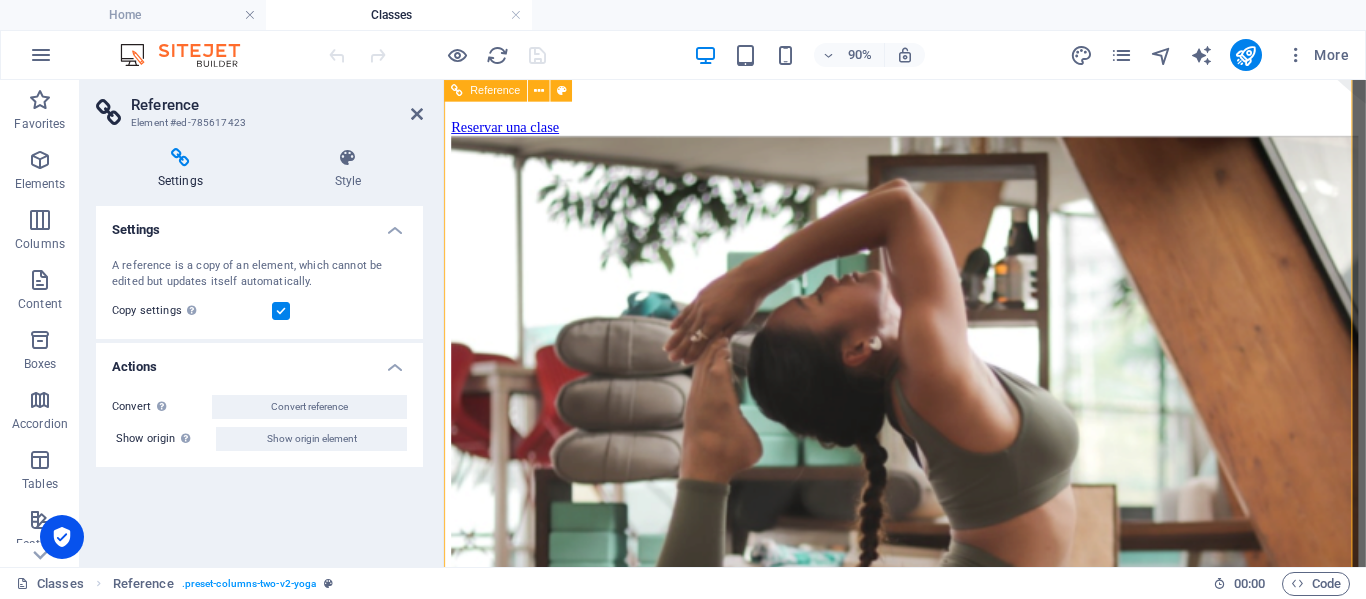 scroll, scrollTop: 0, scrollLeft: 0, axis: both 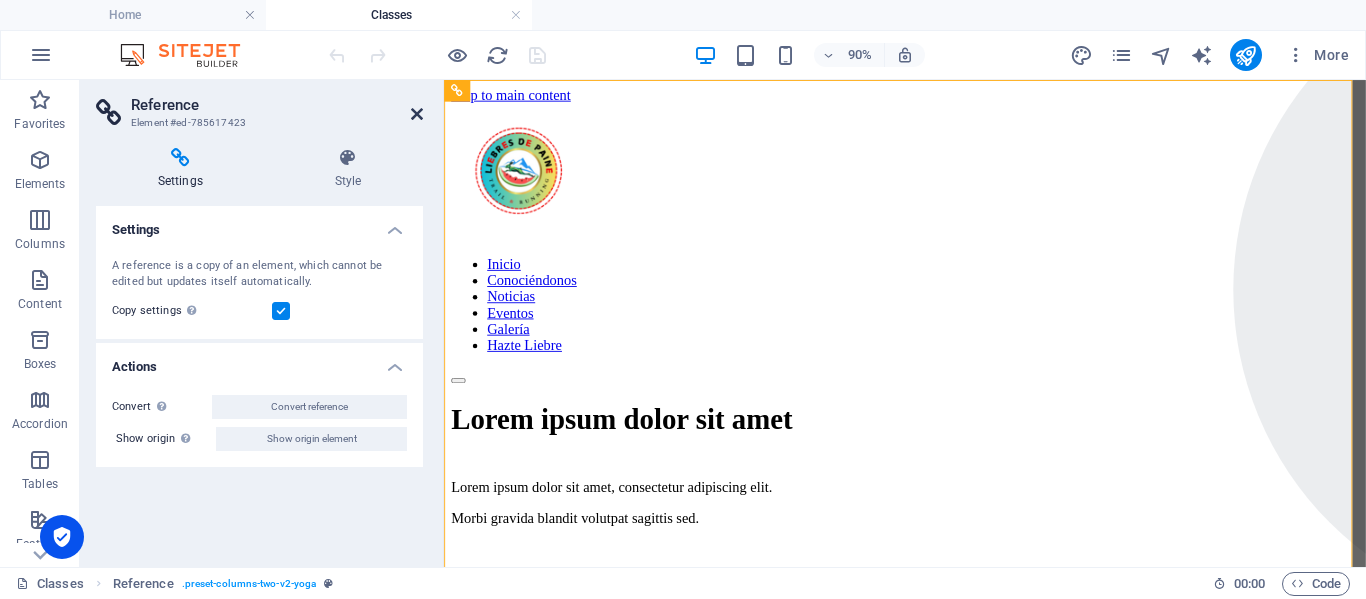 click at bounding box center (417, 114) 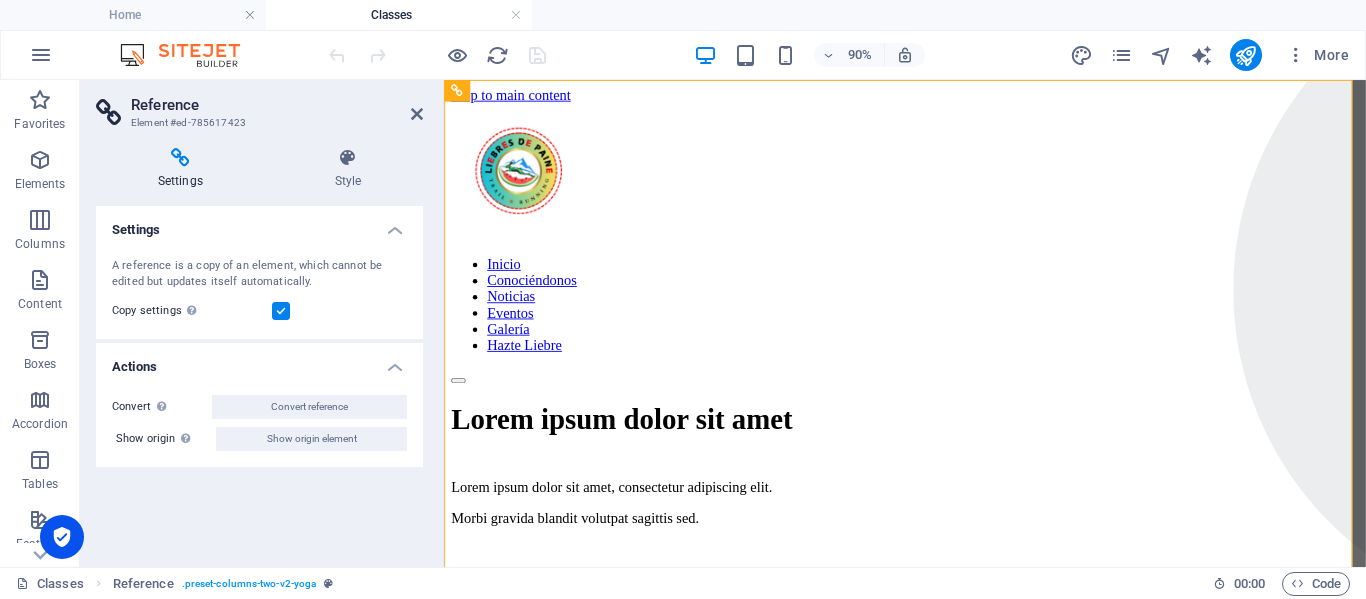 click on "Lorem ipsum dolor sit amet Lorem ipsum dolor sit amet, consectetur adipiscing elit.  Morbi gravida blandit volutpat sagittis sed. Reservar una clase" at bounding box center [956, 910] 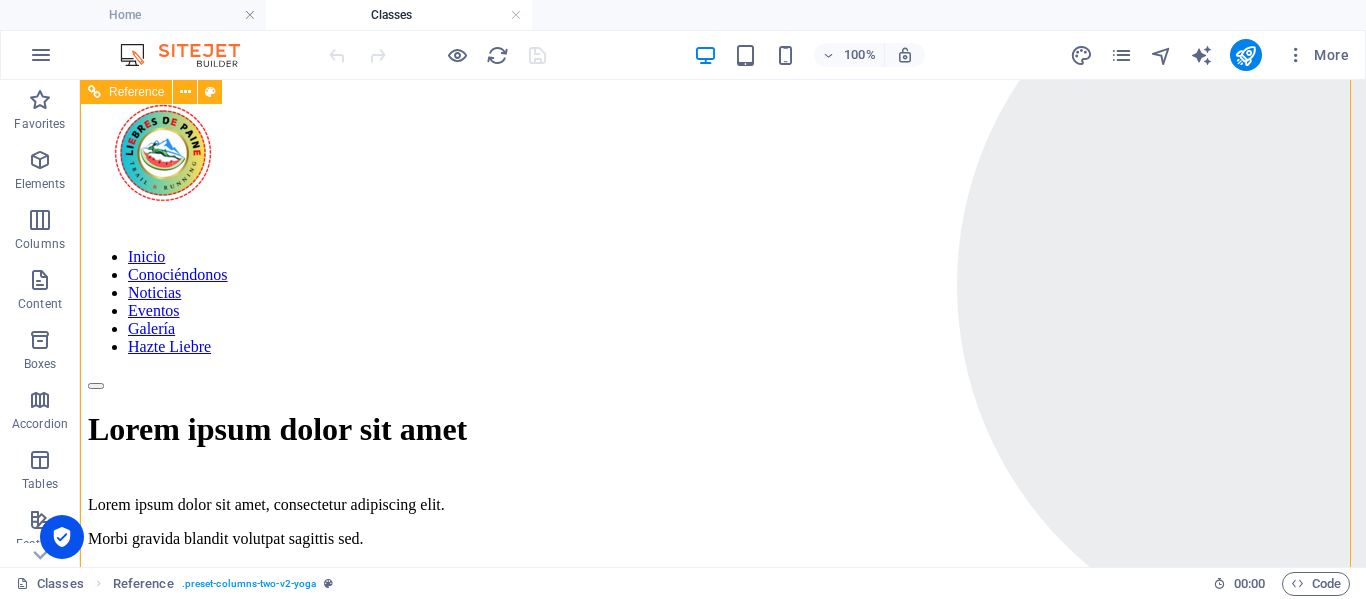 scroll, scrollTop: 0, scrollLeft: 0, axis: both 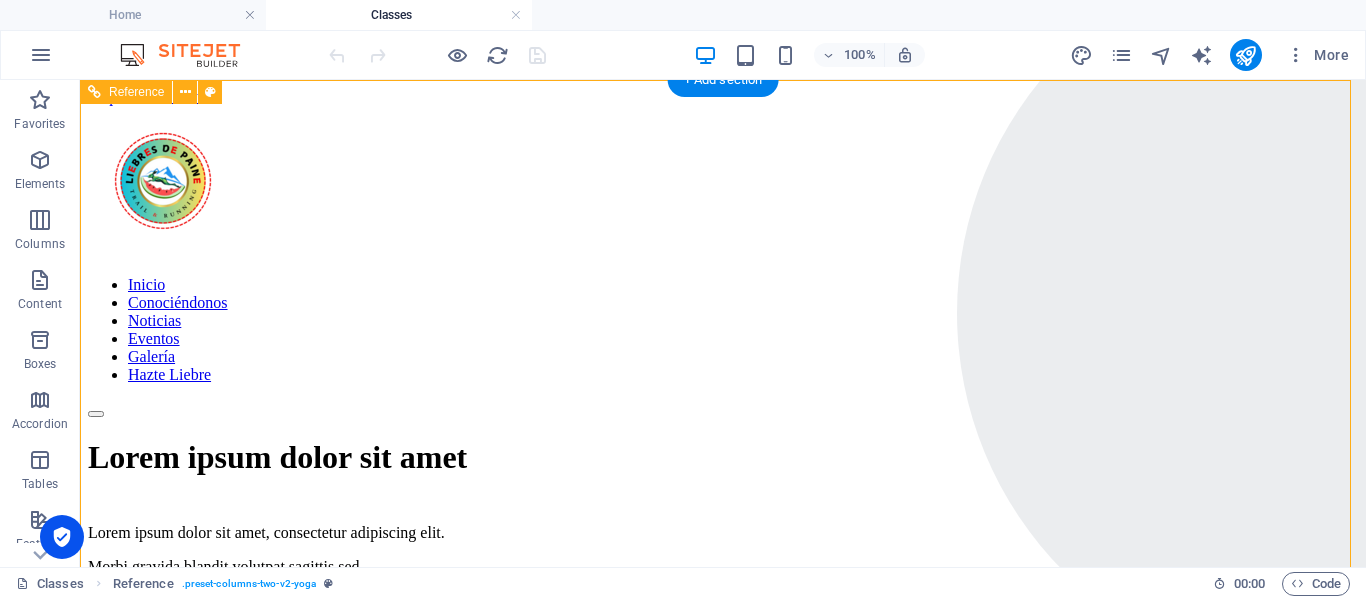 click on "Lorem ipsum dolor sit amet Lorem ipsum dolor sit amet, consectetur adipiscing elit.  Morbi gravida blandit volutpat sagittis sed. Reservar una clase" at bounding box center (723, 1008) 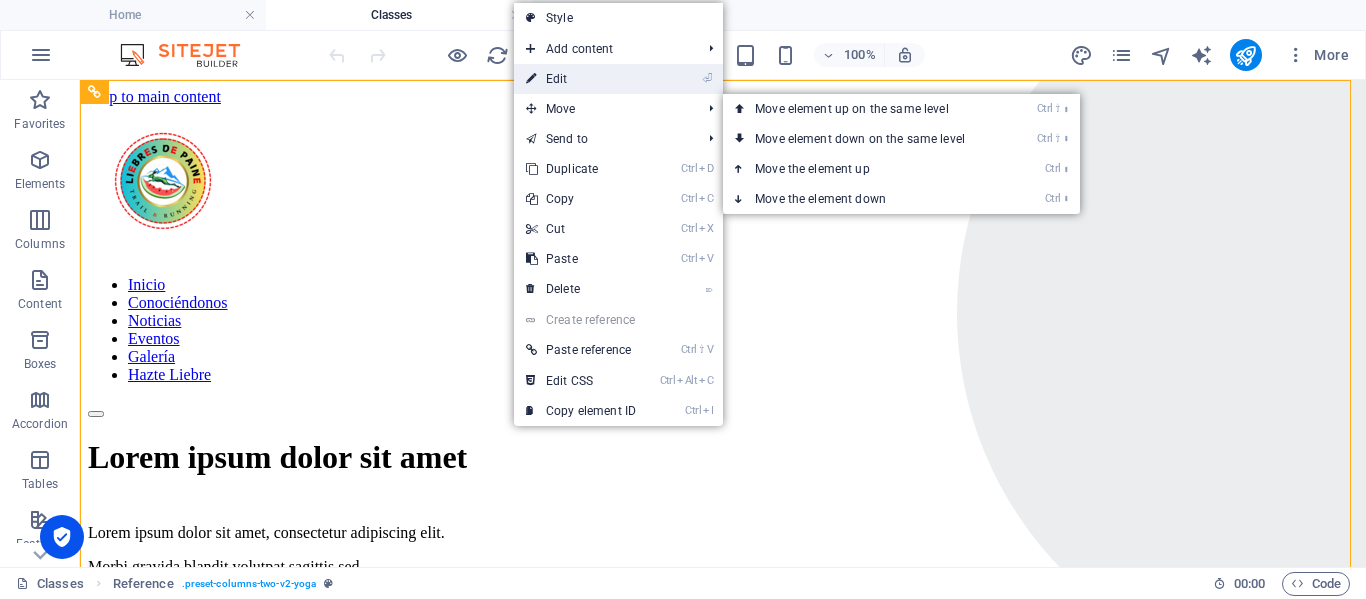click on "⏎  Edit" at bounding box center [581, 79] 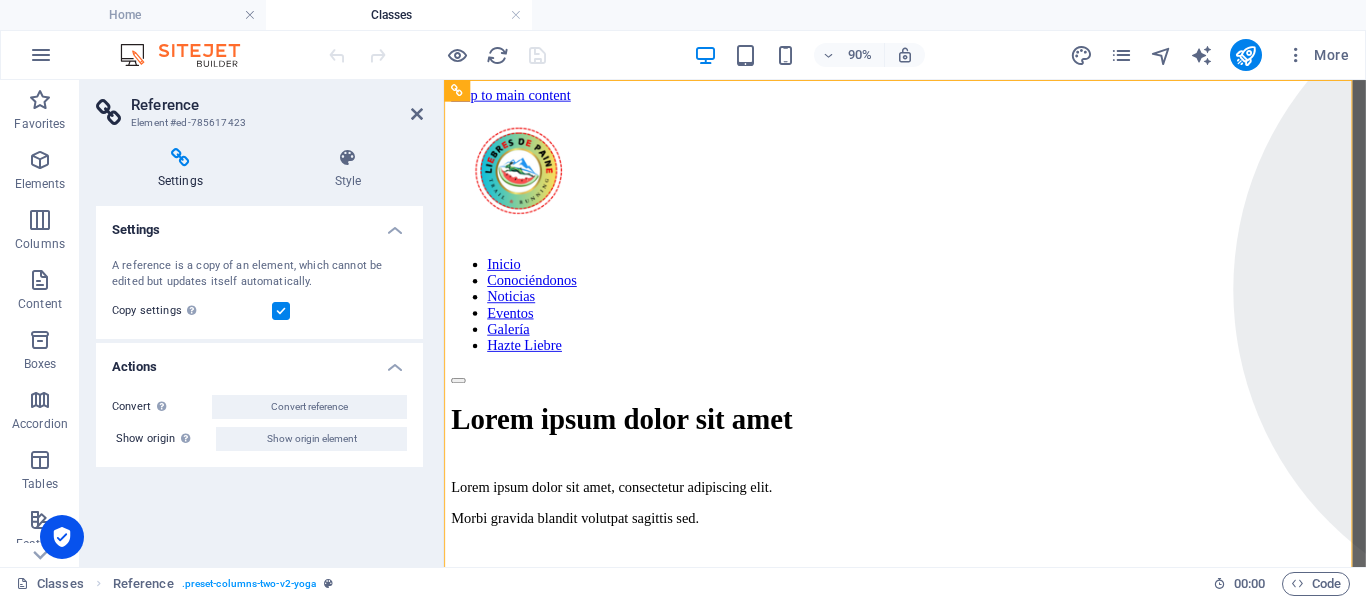 click on "Settings" at bounding box center [184, 169] 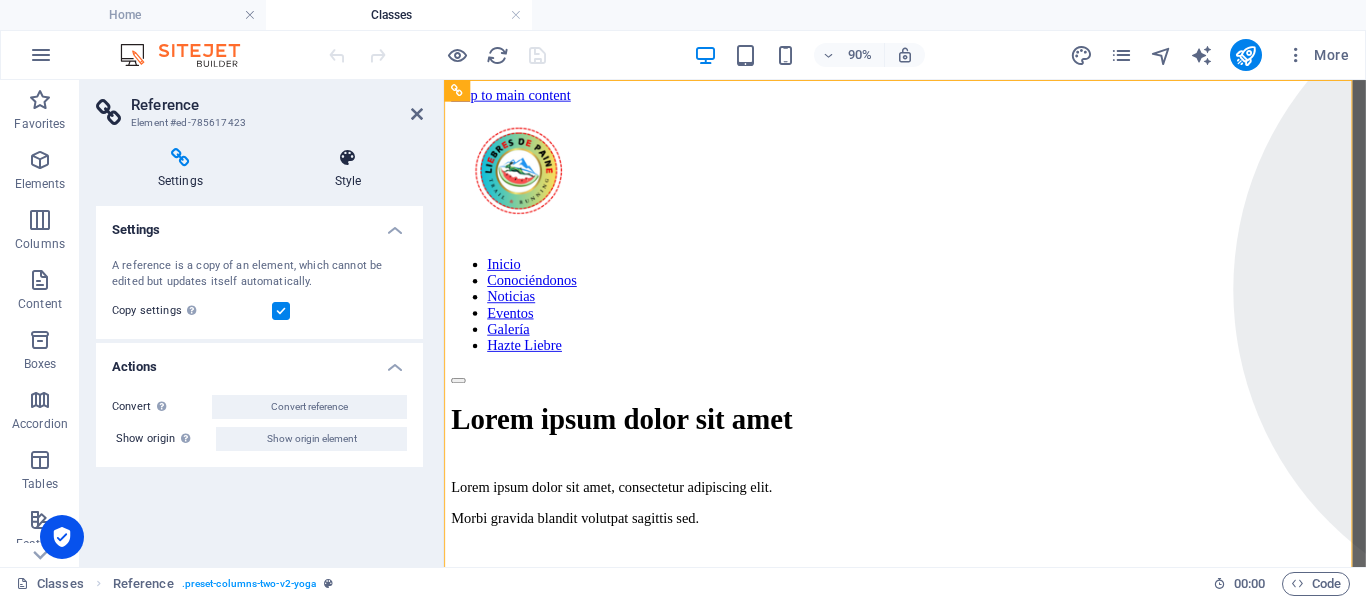 click on "Style" at bounding box center [348, 169] 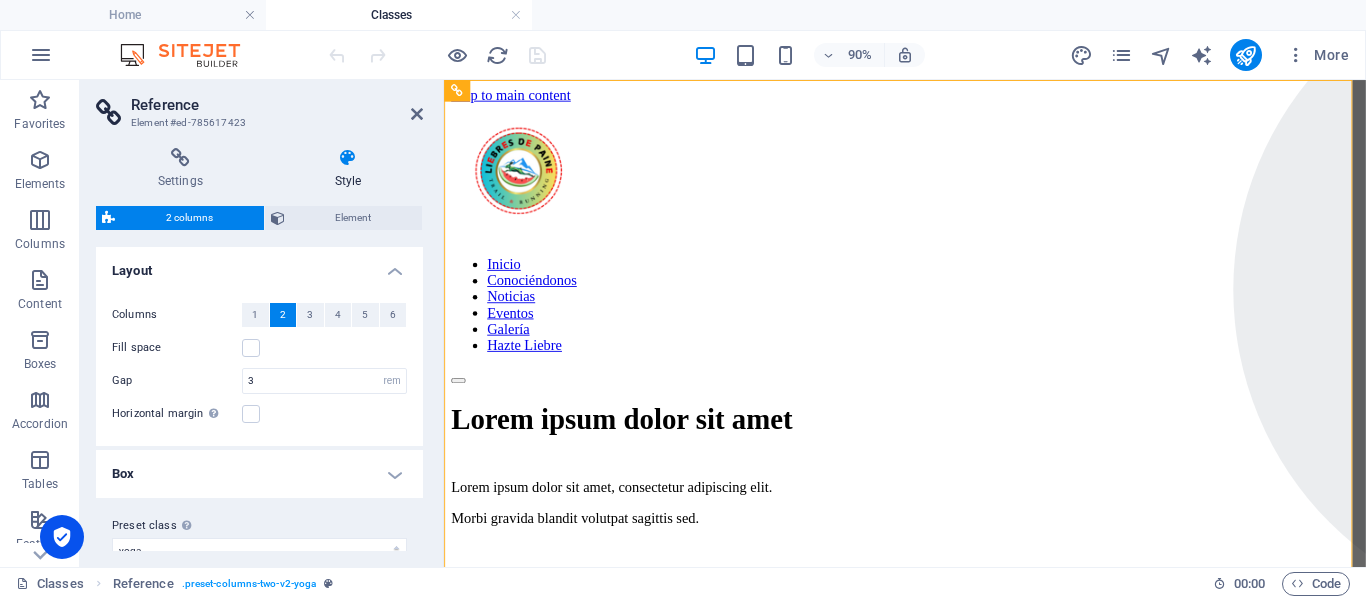 click on "2 columns" at bounding box center [189, 218] 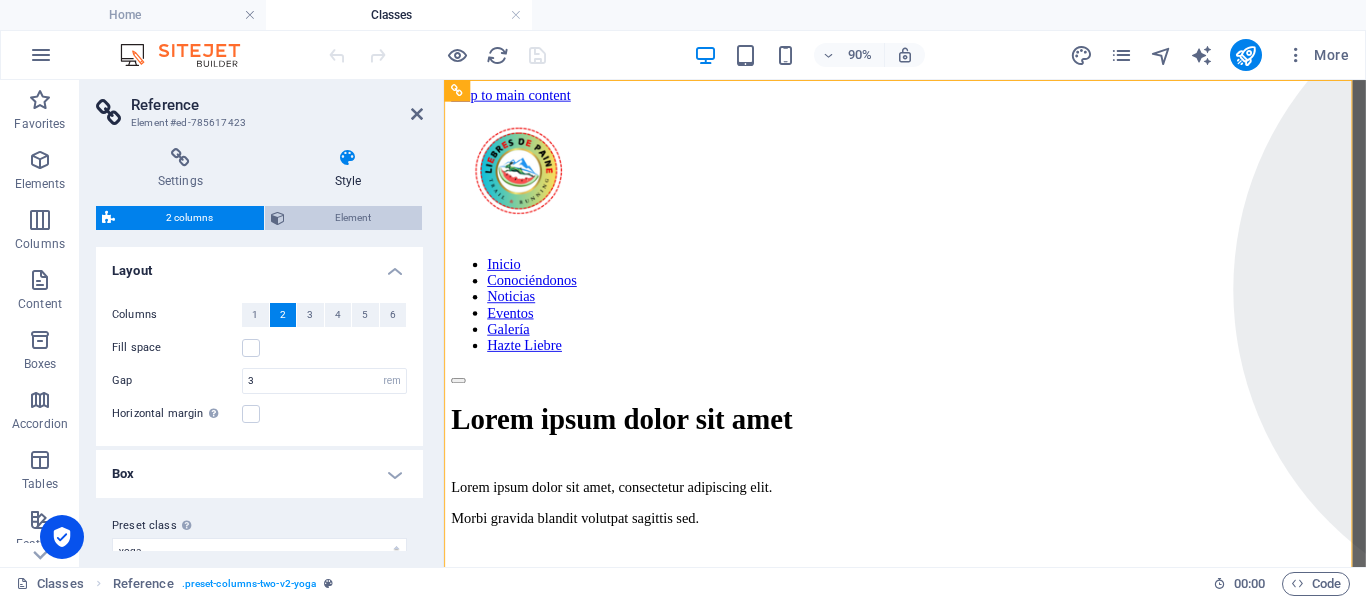 click on "Element" at bounding box center [354, 218] 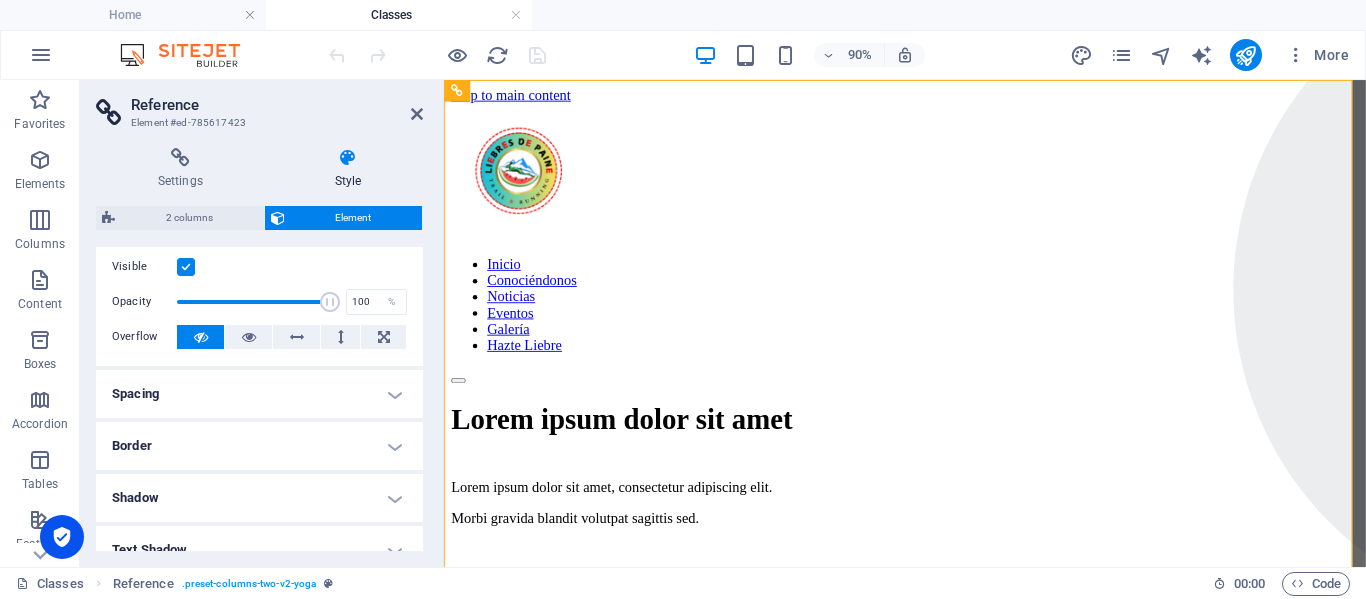 scroll, scrollTop: 0, scrollLeft: 0, axis: both 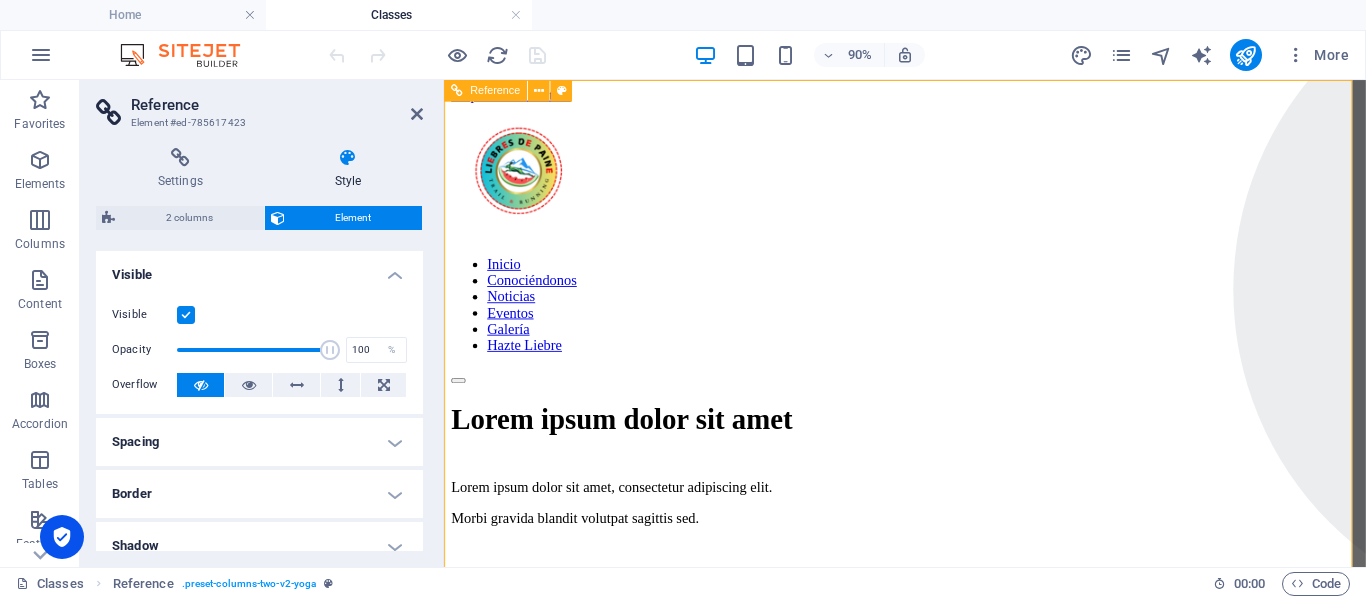 click at bounding box center [956, 1022] 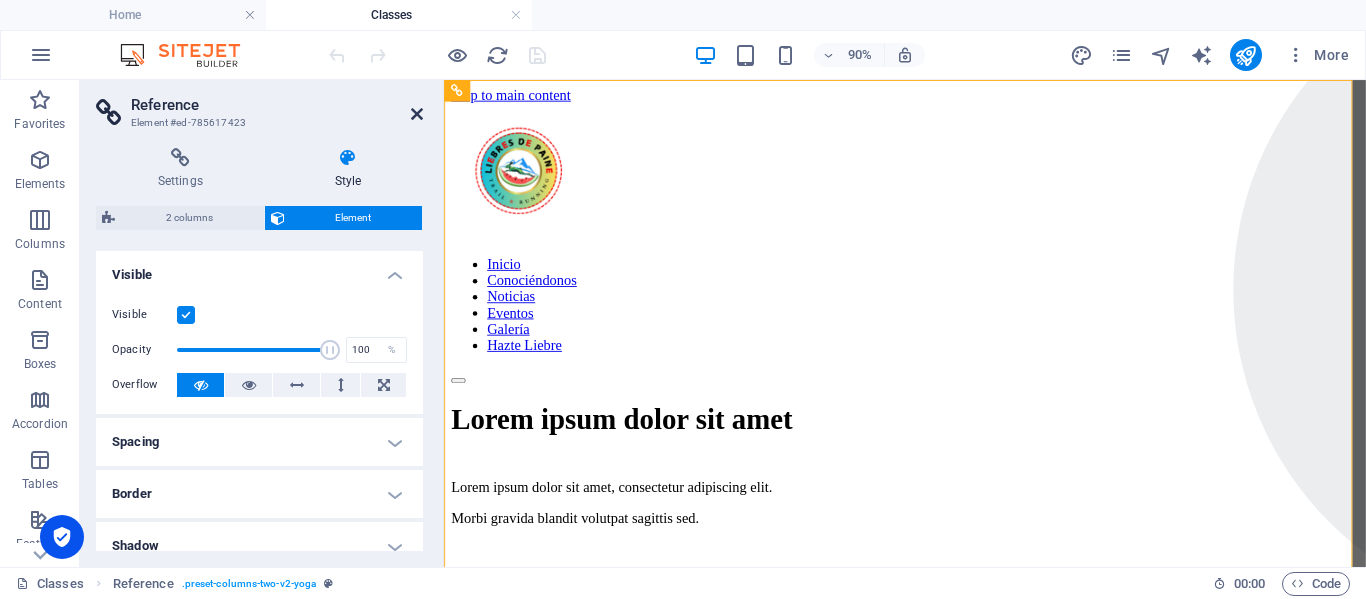 click at bounding box center (417, 114) 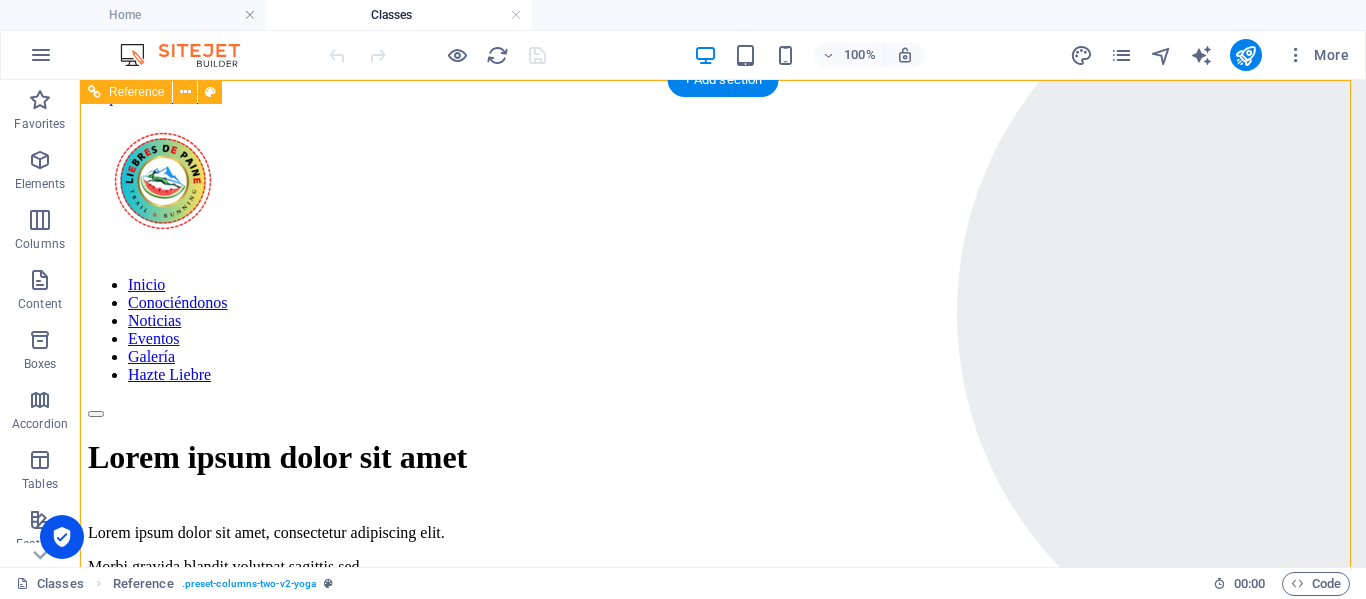 click on "Lorem ipsum dolor sit amet" at bounding box center [723, 457] 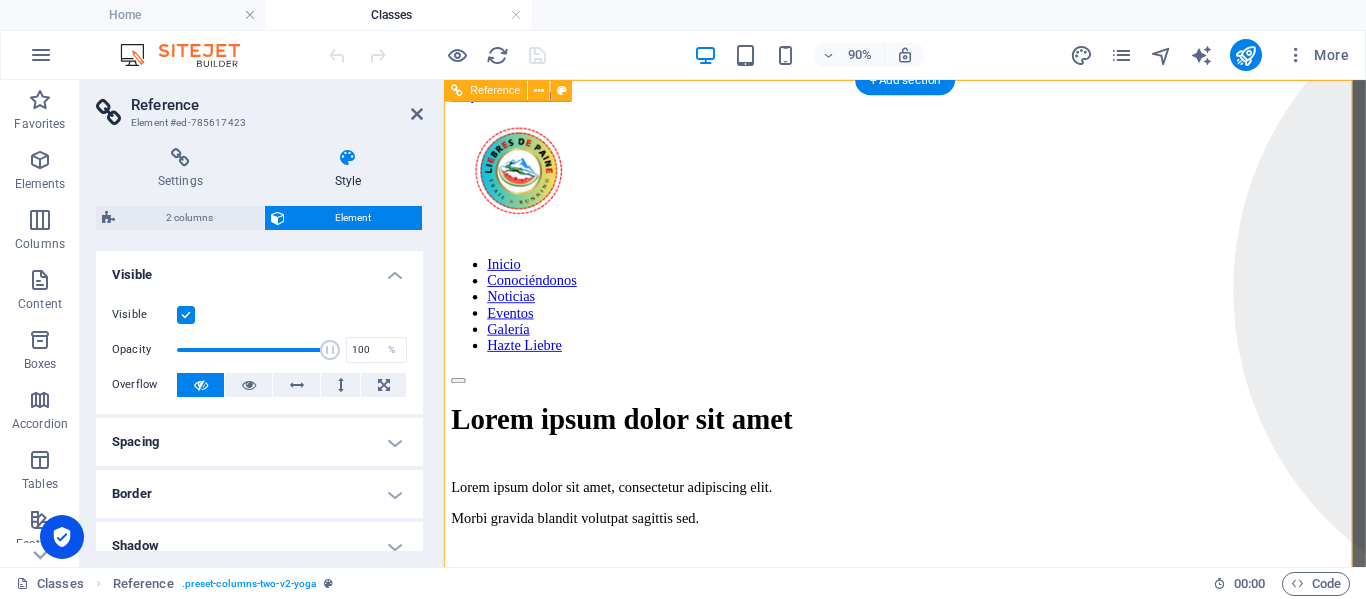 click at bounding box center [956, 1022] 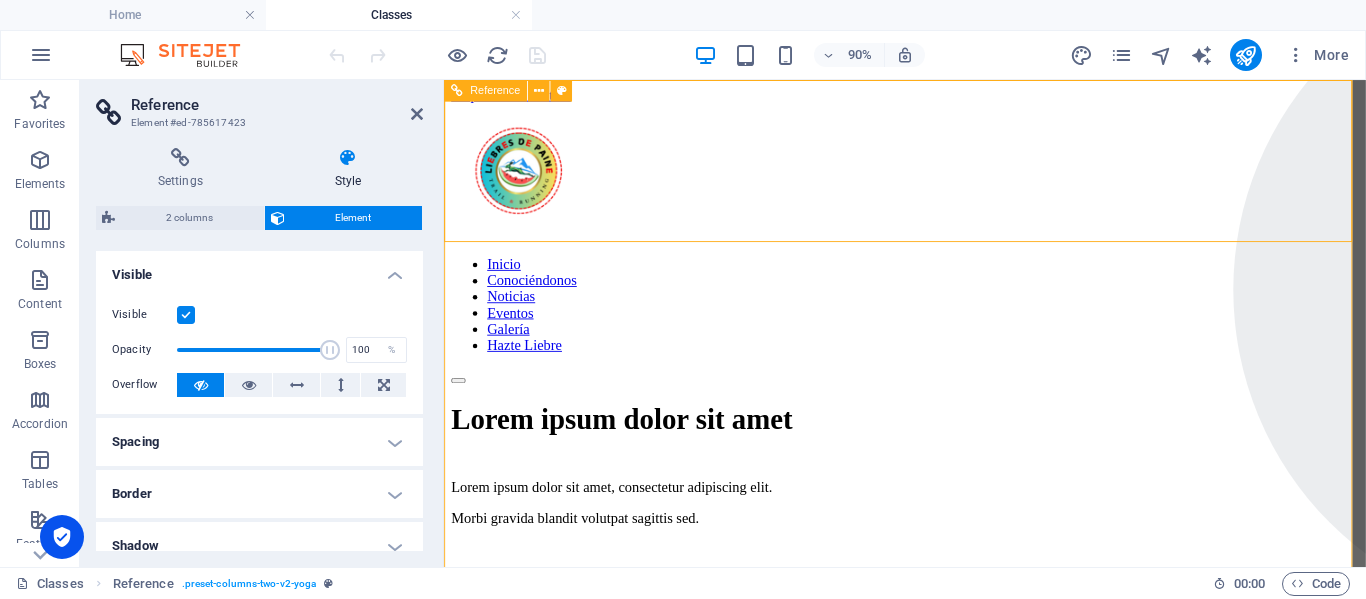 click on "Inicio Conociéndonos Noticias Eventos Galería Hazte Liebre" at bounding box center (956, 262) 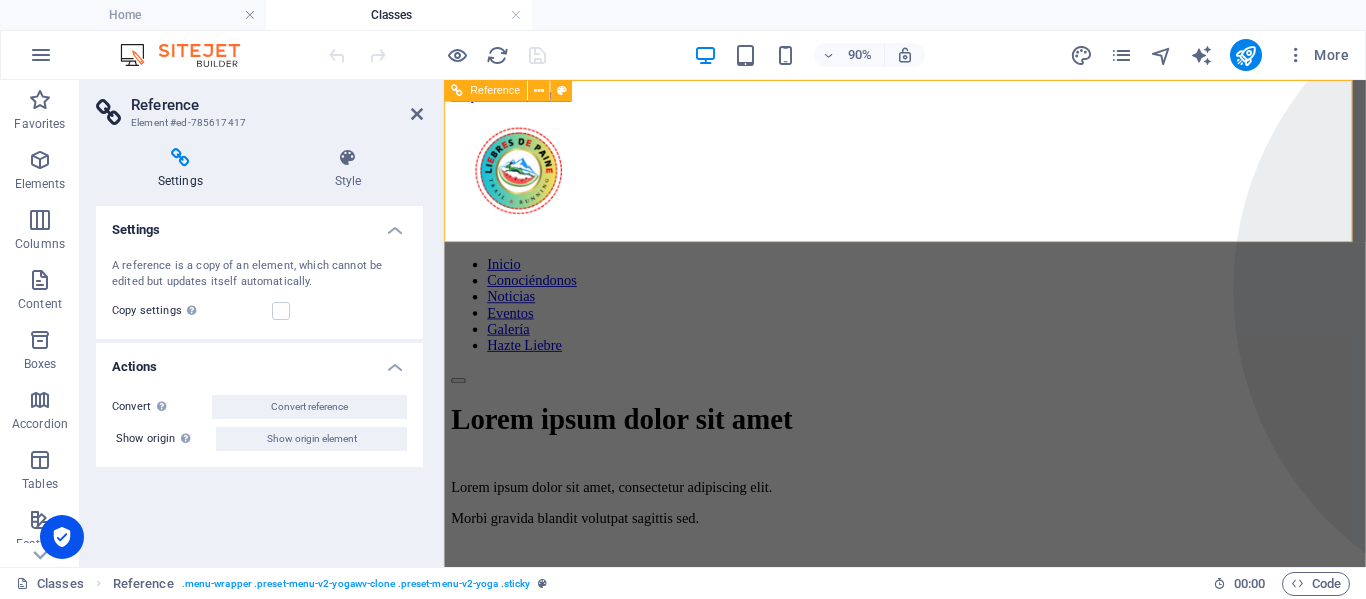 click on "Inicio Conociéndonos Noticias Eventos Galería Hazte Liebre" at bounding box center (956, 262) 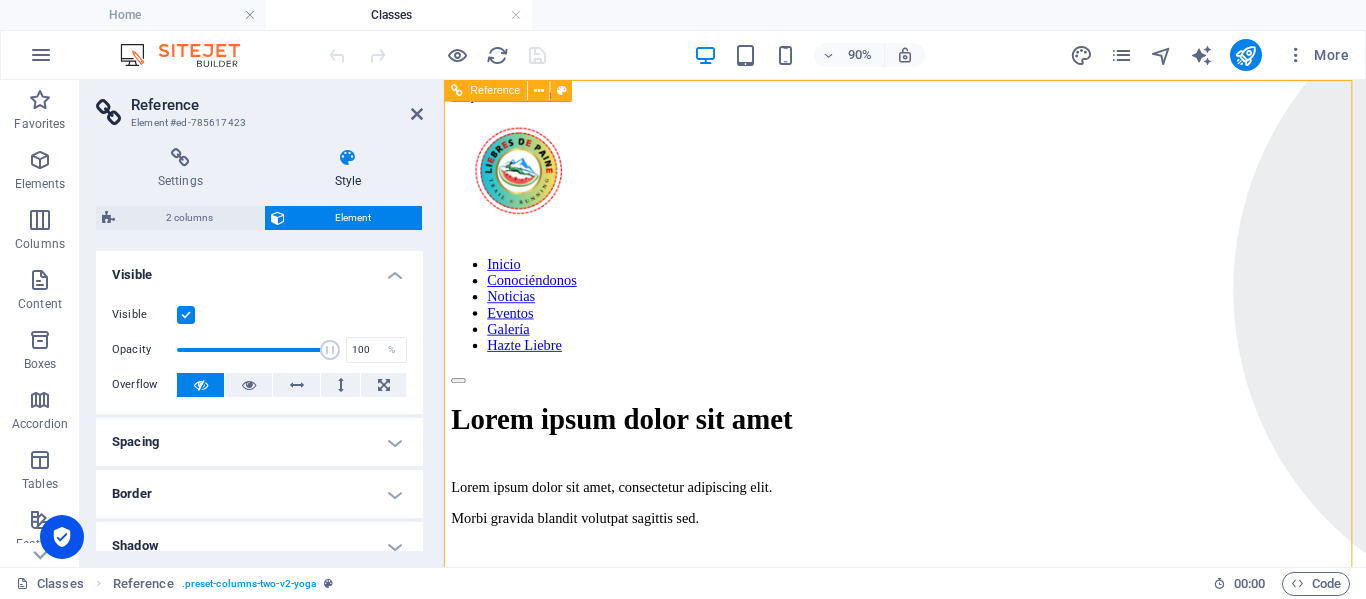 click on "Lorem ipsum dolor sit amet" at bounding box center (956, 457) 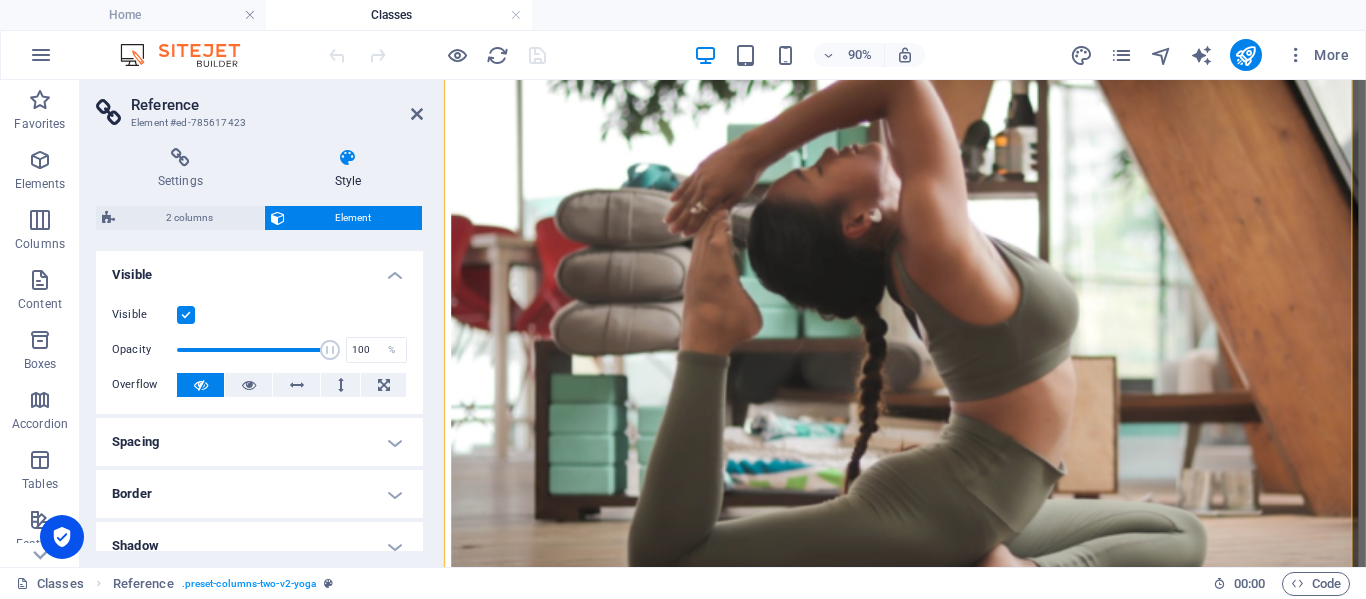 scroll, scrollTop: 700, scrollLeft: 0, axis: vertical 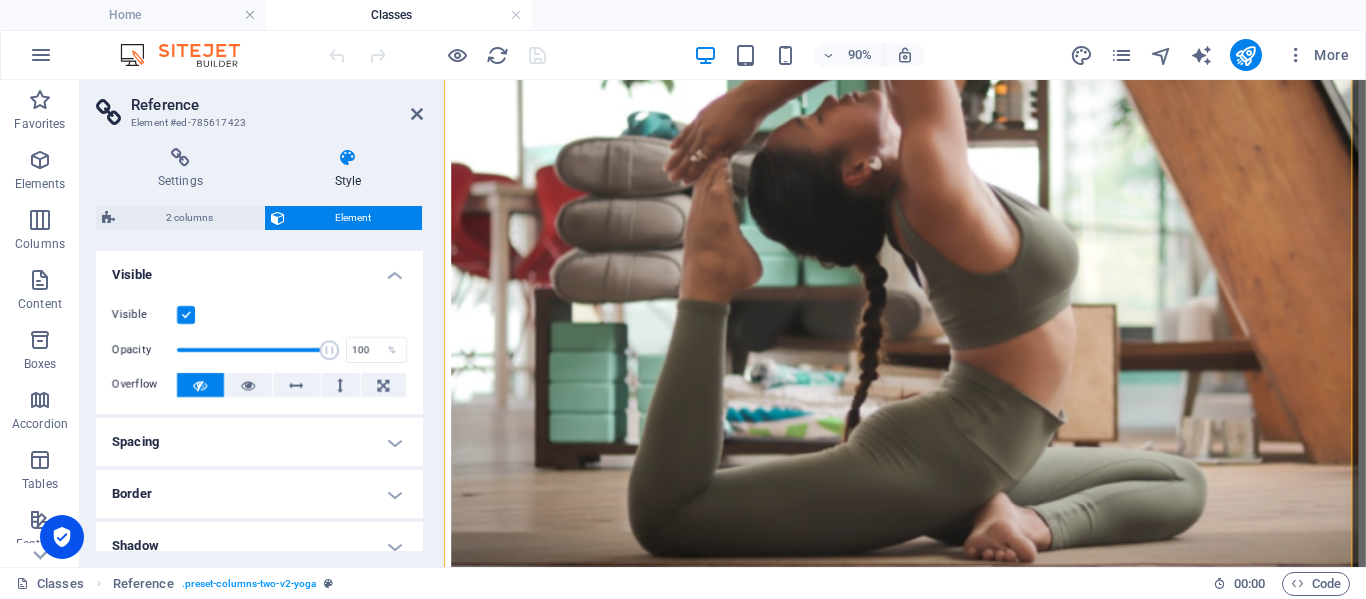 click on "Hacer Nivel 1 Nivel 2 Ashtanga Yoga Elementum blandi elementum tristique cras nulla ornare! Hac fringilla etiam sollicitudin. Level 2 Iyengar Yoga Elementum blandit nunc quis feugiat conubia, fringilla etiam sollicitudin. Level 1 Kundalini Yoga Elementum tristique cras nulla ornare! Hac fringilla etiam sollicitudin. Level 1 Yin Yoga Elementum blandit nunc quis feugiat conubia. Level 1 Vinyasa Flow Elementum tristique cras nulla ornare! Hac fringilla etiam sollicitudin. Level 2 Hatha Yoga Elementum blandit nunc quis feugiat conubia. Level 1 Anterior Del mes próximo" at bounding box center [956, 2470] 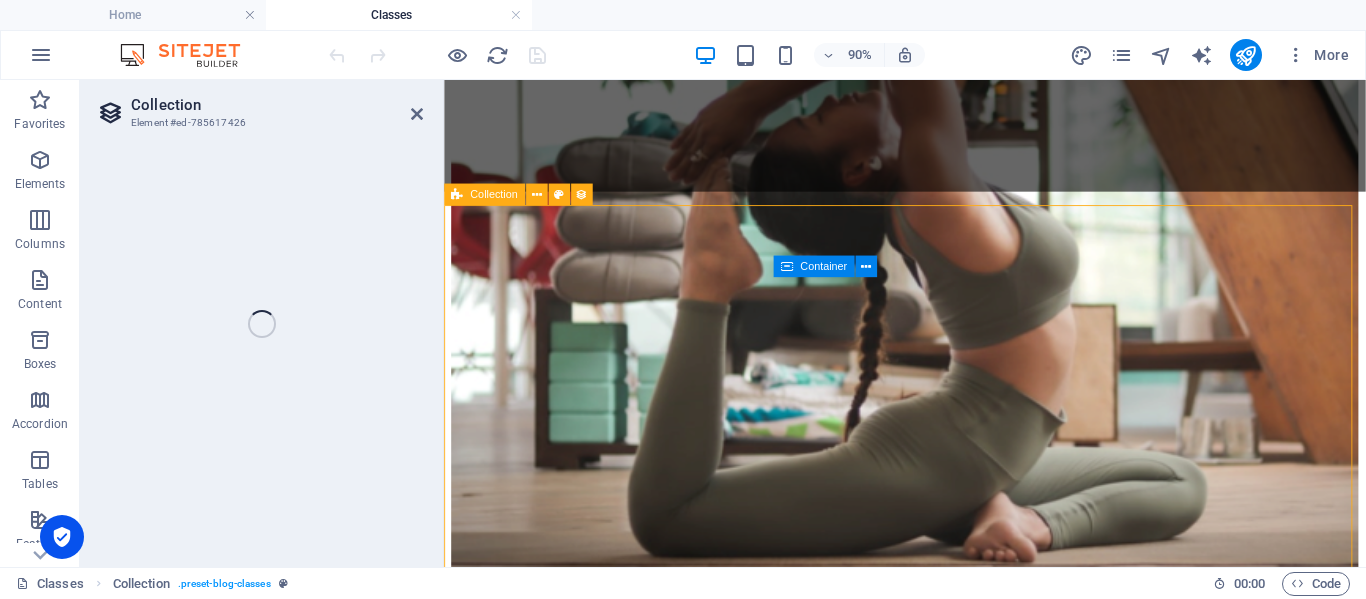 click on "Hacer Nivel 1 Nivel 2 Ashtanga Yoga Elementum blandi elementum tristique cras nulla ornare! Hac fringilla etiam sollicitudin. Level 2 Iyengar Yoga Elementum blandit nunc quis feugiat conubia, fringilla etiam sollicitudin. Level 1 Kundalini Yoga Elementum tristique cras nulla ornare! Hac fringilla etiam sollicitudin. Level 1 Yin Yoga Elementum blandit nunc quis feugiat conubia. Level 1 Vinyasa Flow Elementum tristique cras nulla ornare! Hac fringilla etiam sollicitudin. Level 2 Hatha Yoga Elementum blandit nunc quis feugiat conubia. Level 1 Anterior Del mes próximo" at bounding box center (956, 2470) 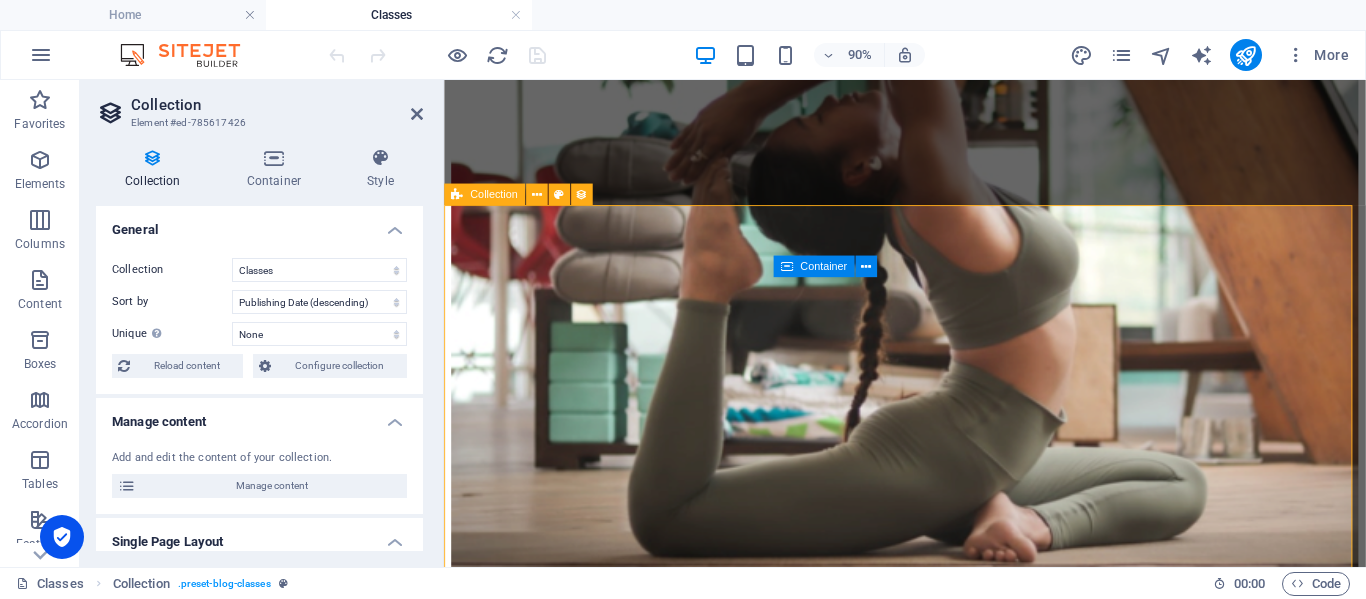 click on "Hacer Nivel 1 Nivel 2 Ashtanga Yoga Elementum blandi elementum tristique cras nulla ornare! Hac fringilla etiam sollicitudin. Level 2 Iyengar Yoga Elementum blandit nunc quis feugiat conubia, fringilla etiam sollicitudin. Level 1 Kundalini Yoga Elementum tristique cras nulla ornare! Hac fringilla etiam sollicitudin. Level 1 Yin Yoga Elementum blandit nunc quis feugiat conubia. Level 1 Vinyasa Flow Elementum tristique cras nulla ornare! Hac fringilla etiam sollicitudin. Level 2 Hatha Yoga Elementum blandit nunc quis feugiat conubia. Level 1 Anterior Del mes próximo" at bounding box center (956, 2470) 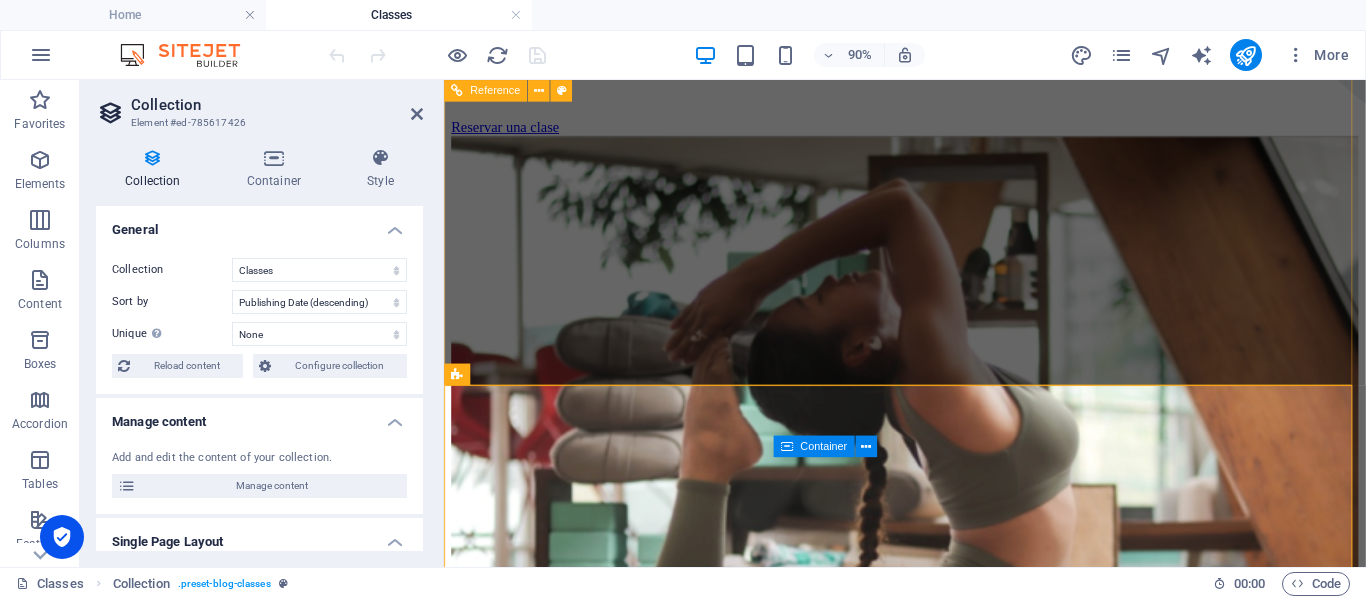 click on "Hacer Nivel 1 Nivel 2 Ashtanga Yoga Elementum blandi elementum tristique cras nulla ornare! Hac fringilla etiam sollicitudin. Level 2 Iyengar Yoga Elementum blandit nunc quis feugiat conubia, fringilla etiam sollicitudin. Level 1 Kundalini Yoga Elementum tristique cras nulla ornare! Hac fringilla etiam sollicitudin. Level 1 Yin Yoga Elementum blandit nunc quis feugiat conubia. Level 1 Vinyasa Flow Elementum tristique cras nulla ornare! Hac fringilla etiam sollicitudin. Level 2 Hatha Yoga Elementum blandit nunc quis feugiat conubia. Level 1 Anterior Del mes próximo" at bounding box center [956, 2670] 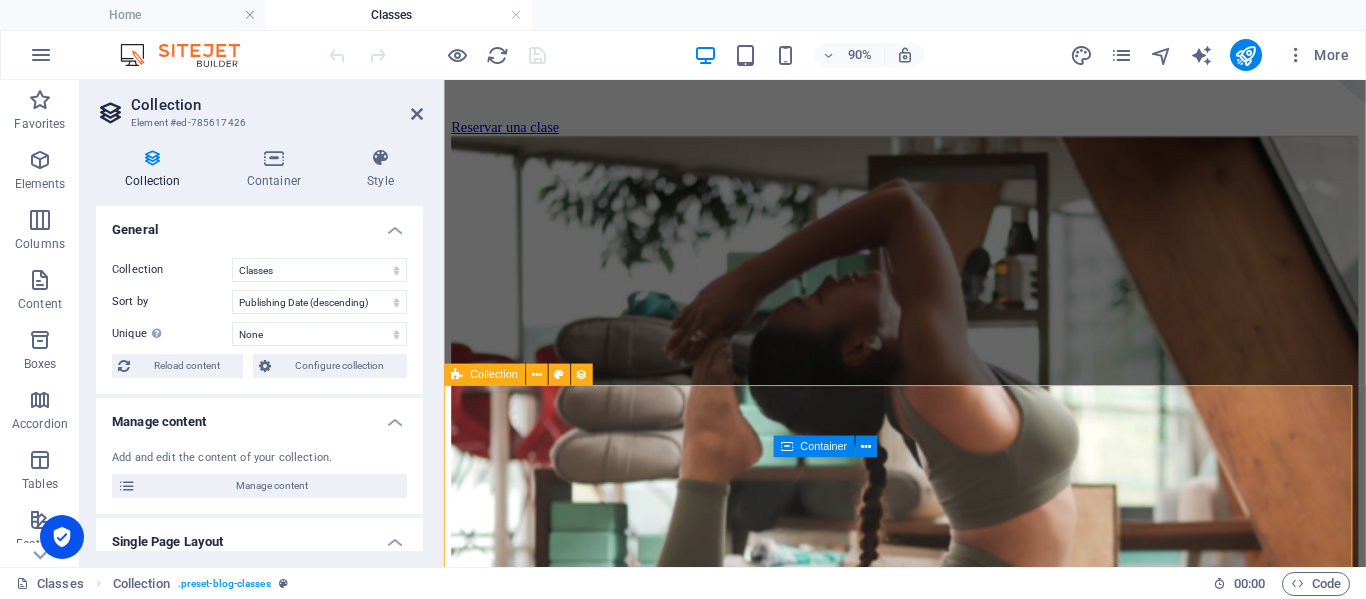 click on "Hacer Nivel 1 Nivel 2 Ashtanga Yoga Elementum blandi elementum tristique cras nulla ornare! Hac fringilla etiam sollicitudin. Level 2 Iyengar Yoga Elementum blandit nunc quis feugiat conubia, fringilla etiam sollicitudin. Level 1 Kundalini Yoga Elementum tristique cras nulla ornare! Hac fringilla etiam sollicitudin. Level 1 Yin Yoga Elementum blandit nunc quis feugiat conubia. Level 1 Vinyasa Flow Elementum tristique cras nulla ornare! Hac fringilla etiam sollicitudin. Level 2 Hatha Yoga Elementum blandit nunc quis feugiat conubia. Level 1 Anterior Del mes próximo" at bounding box center (956, 2670) 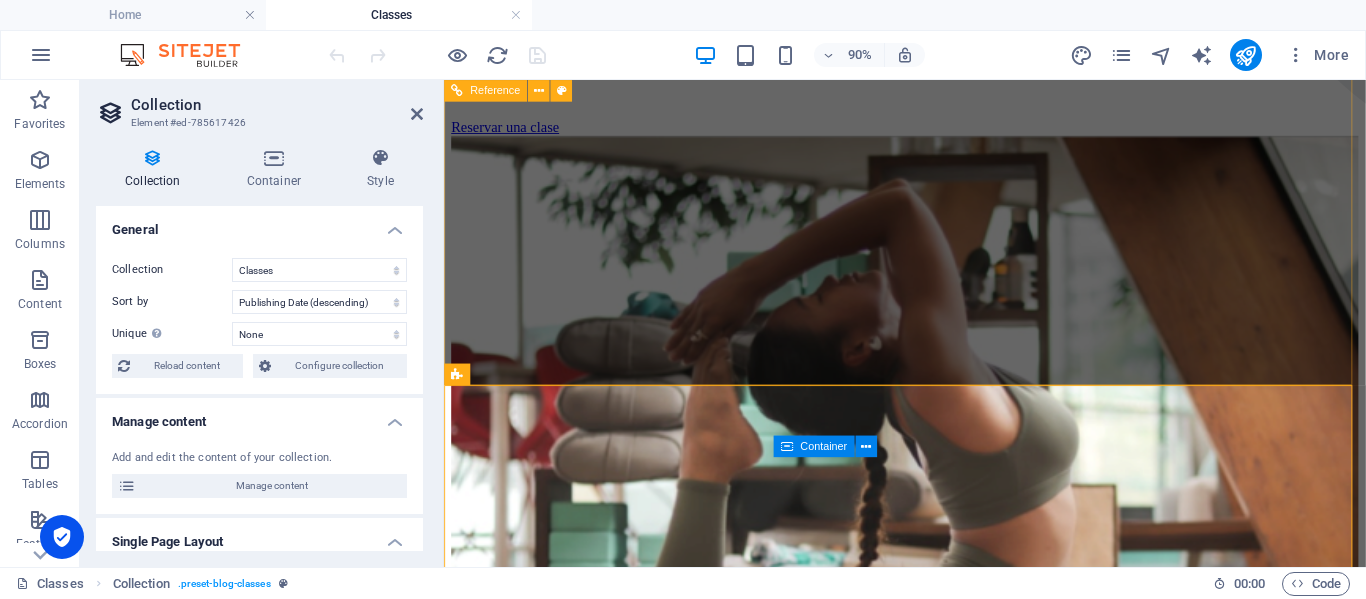 click on "Lorem ipsum dolor sit amet Lorem ipsum dolor sit amet, consectetur adipiscing elit.  Morbi gravida blandit volutpat sagittis sed. Reservar una clase" at bounding box center [956, 410] 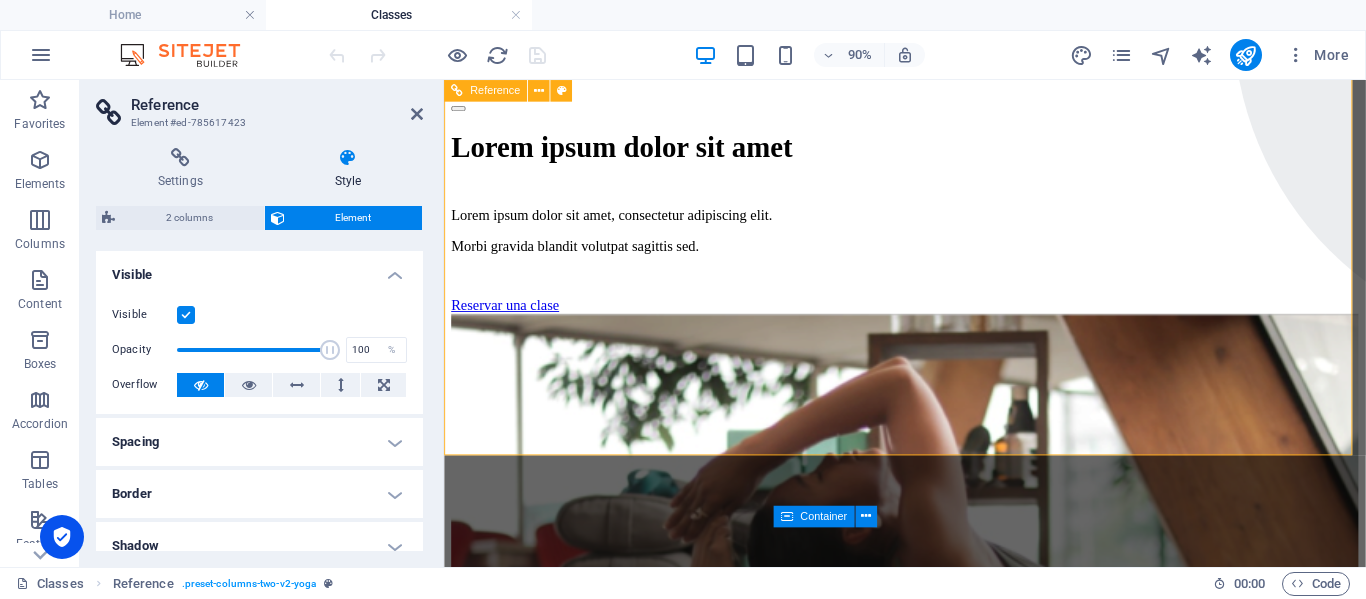 scroll, scrollTop: 300, scrollLeft: 0, axis: vertical 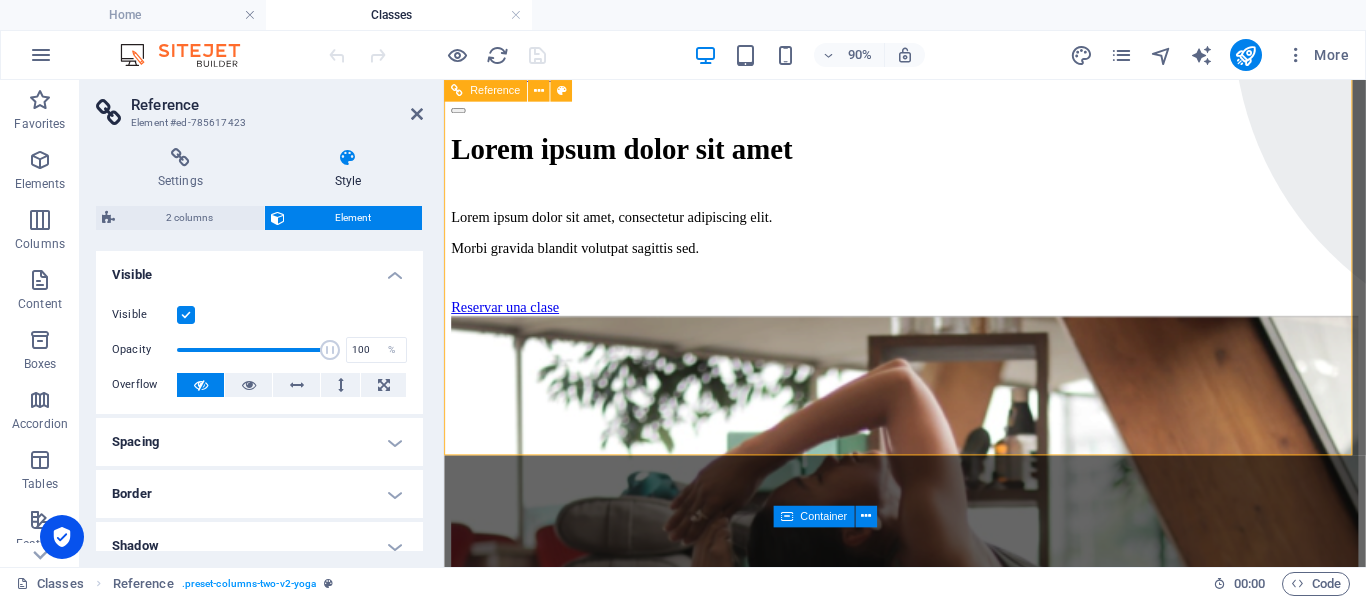 click at bounding box center [956, 722] 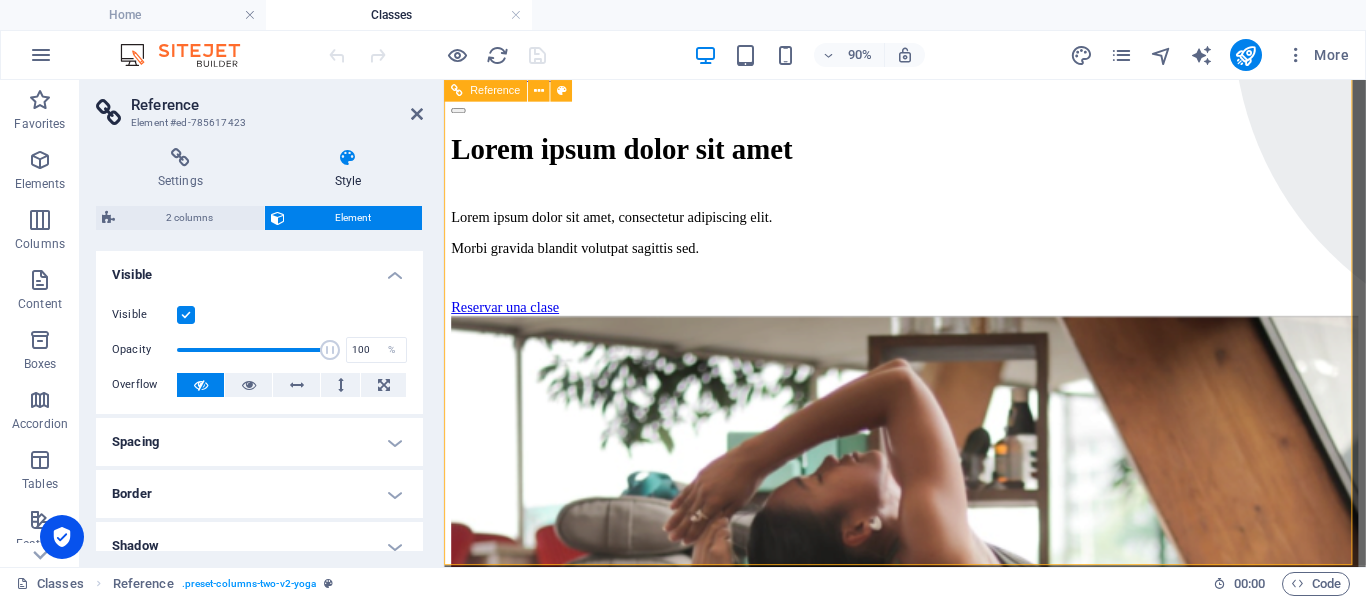 click at bounding box center (956, 722) 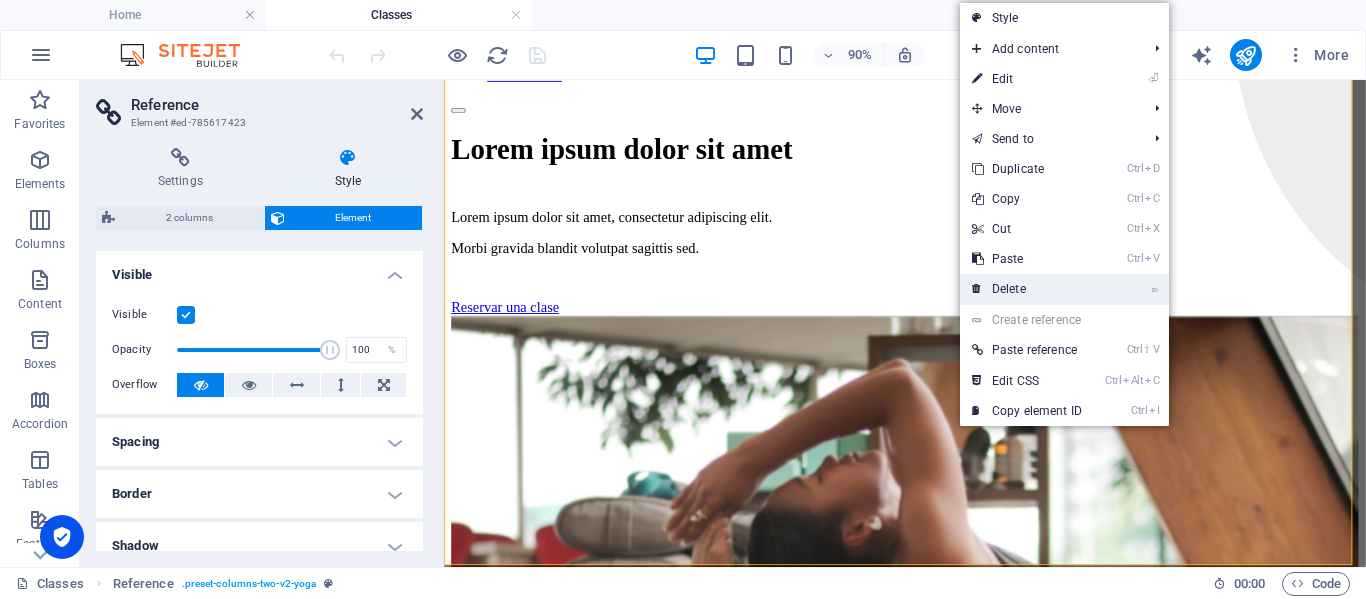 click on "⌦  Delete" at bounding box center (1027, 289) 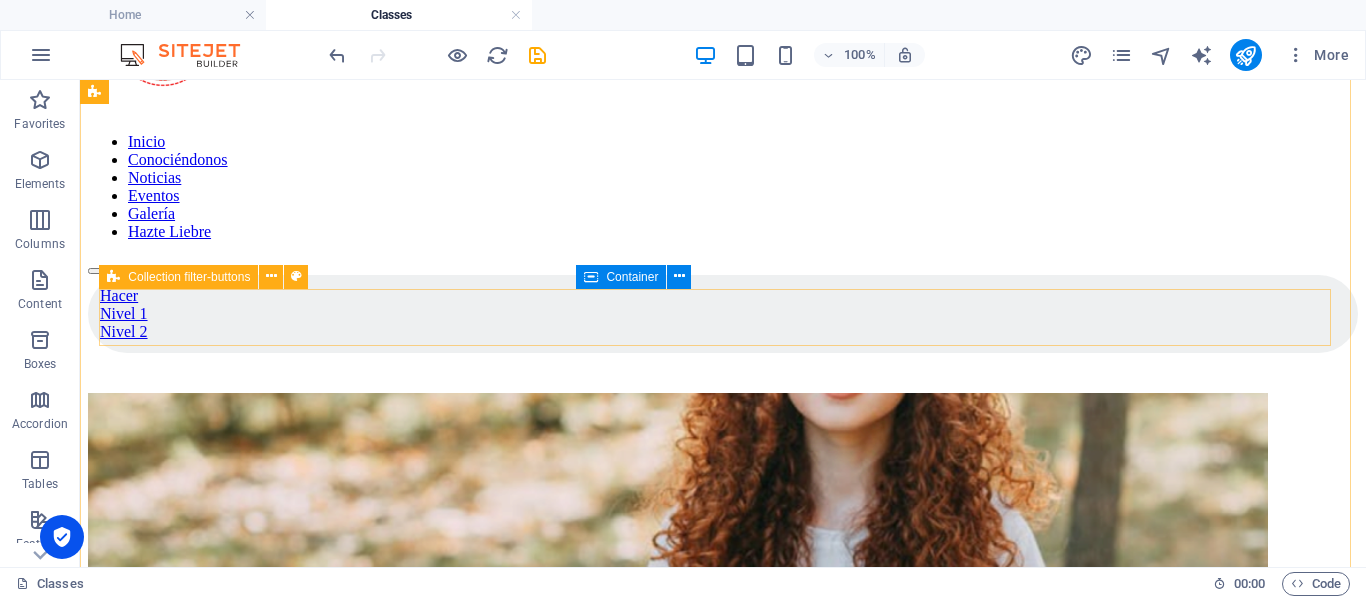 scroll, scrollTop: 0, scrollLeft: 0, axis: both 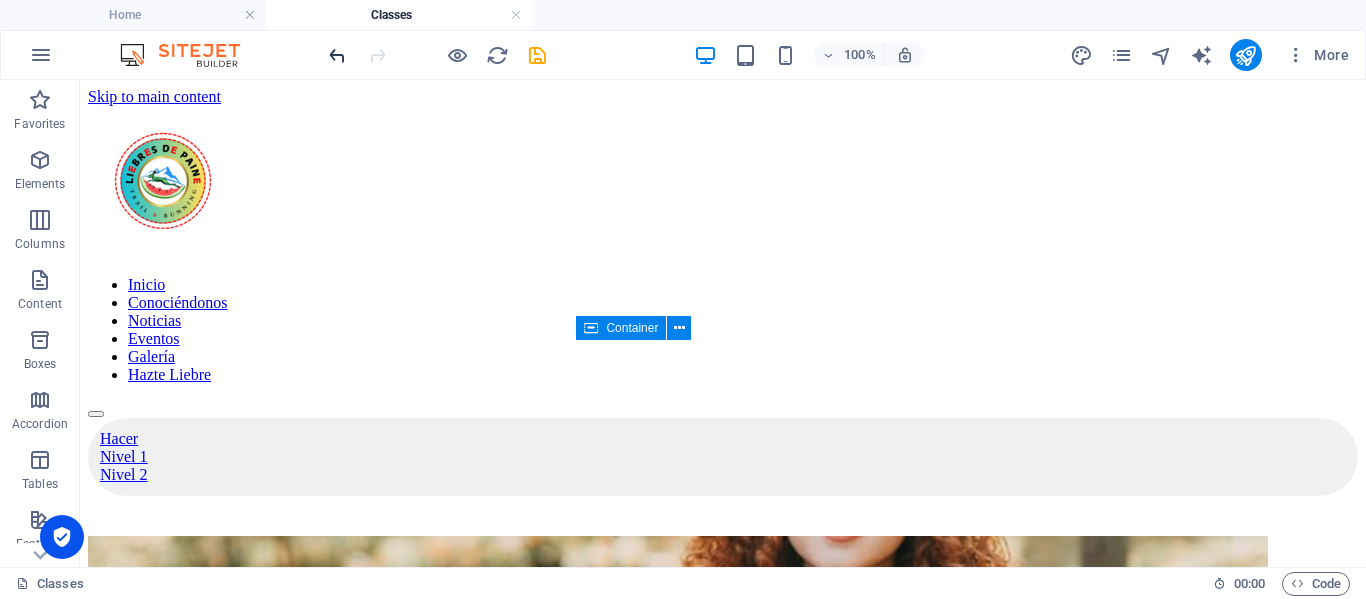 click at bounding box center [337, 55] 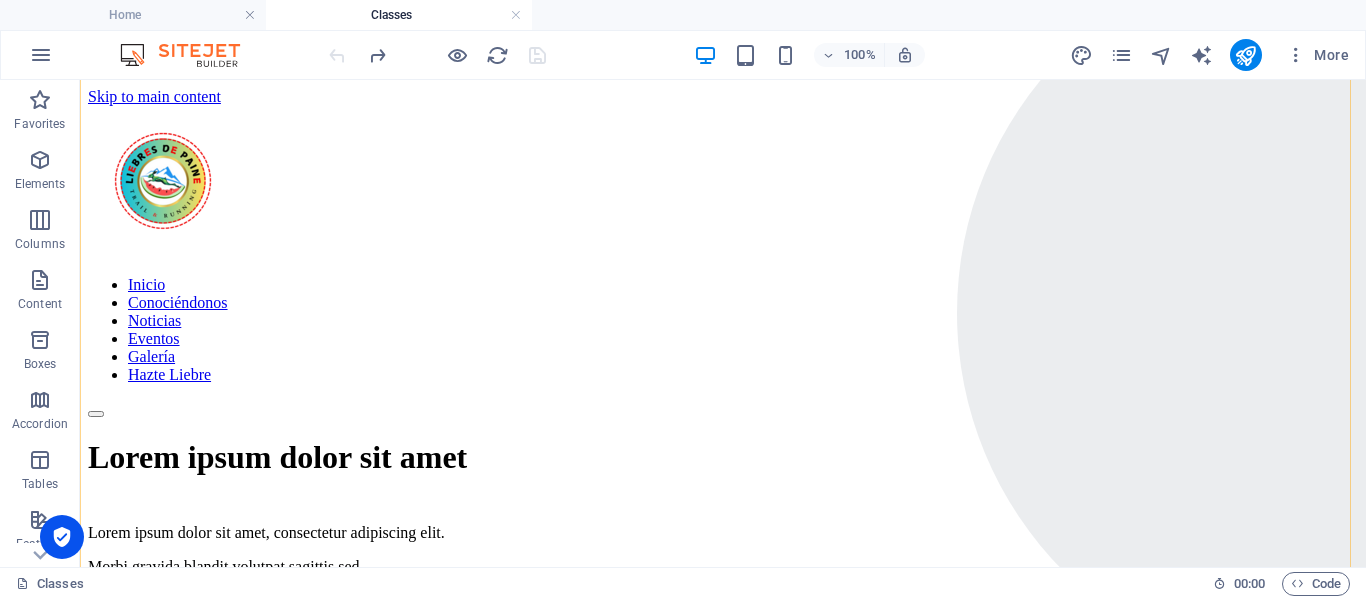 scroll, scrollTop: 300, scrollLeft: 0, axis: vertical 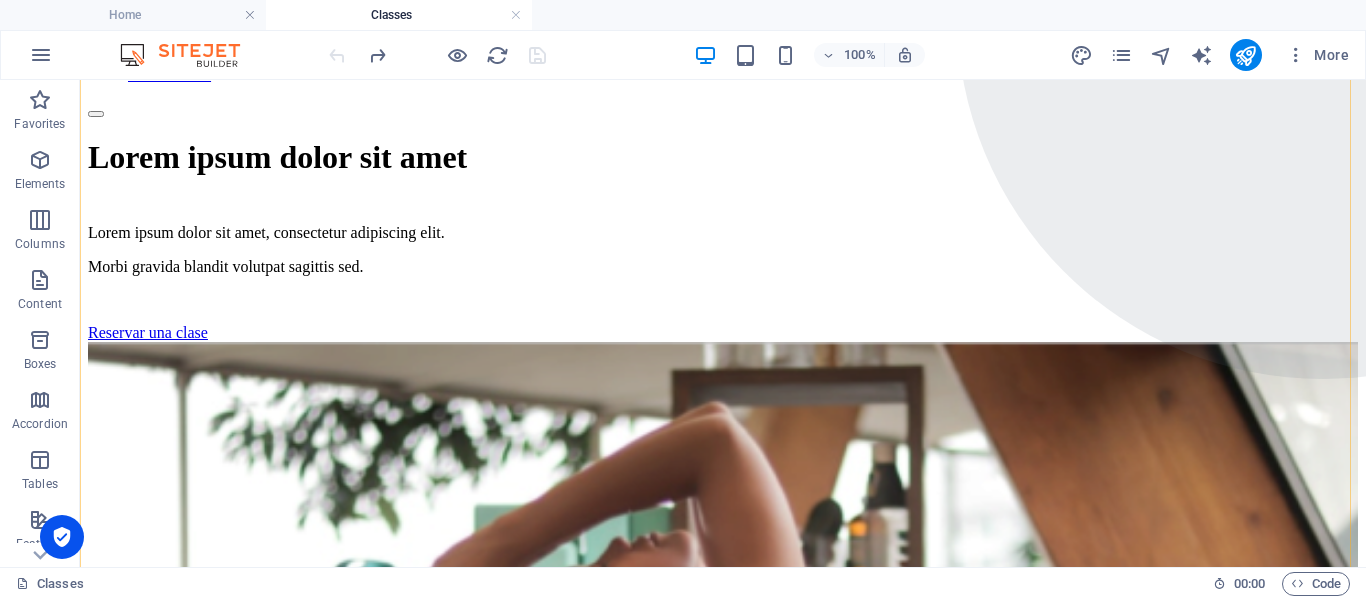 click on "Lorem ipsum dolor sit amet" at bounding box center [723, 157] 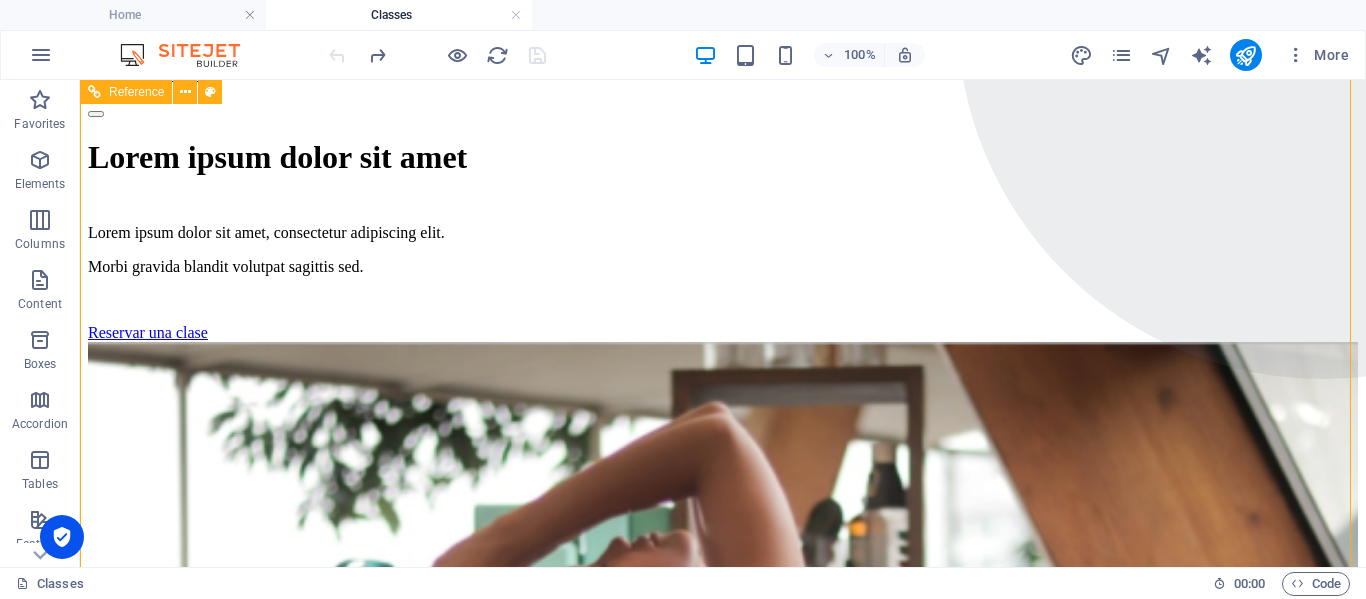 click on "Lorem ipsum dolor sit amet" at bounding box center [723, 157] 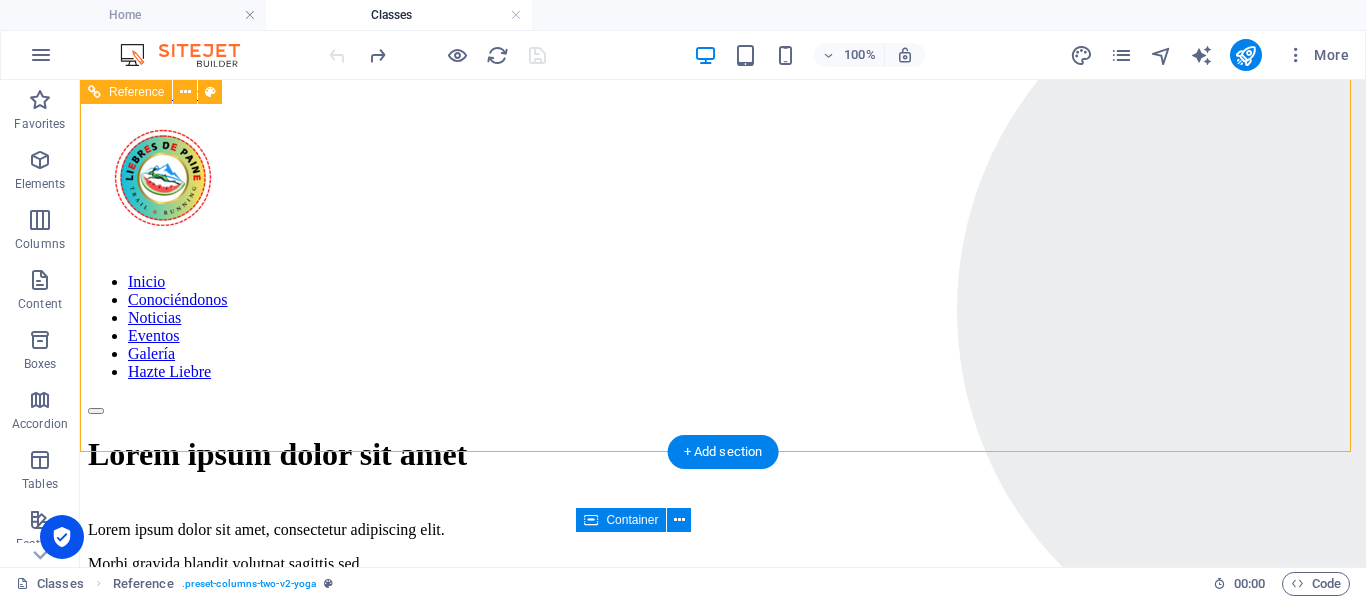 scroll, scrollTop: 0, scrollLeft: 0, axis: both 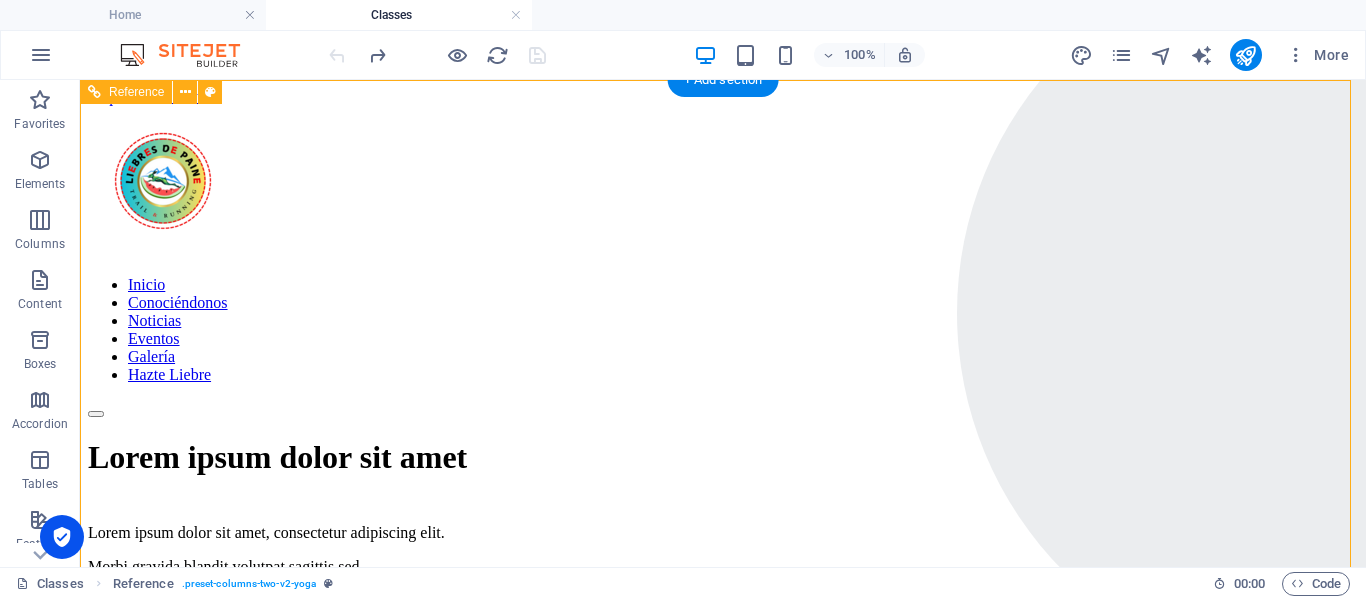 click at bounding box center (723, 1120) 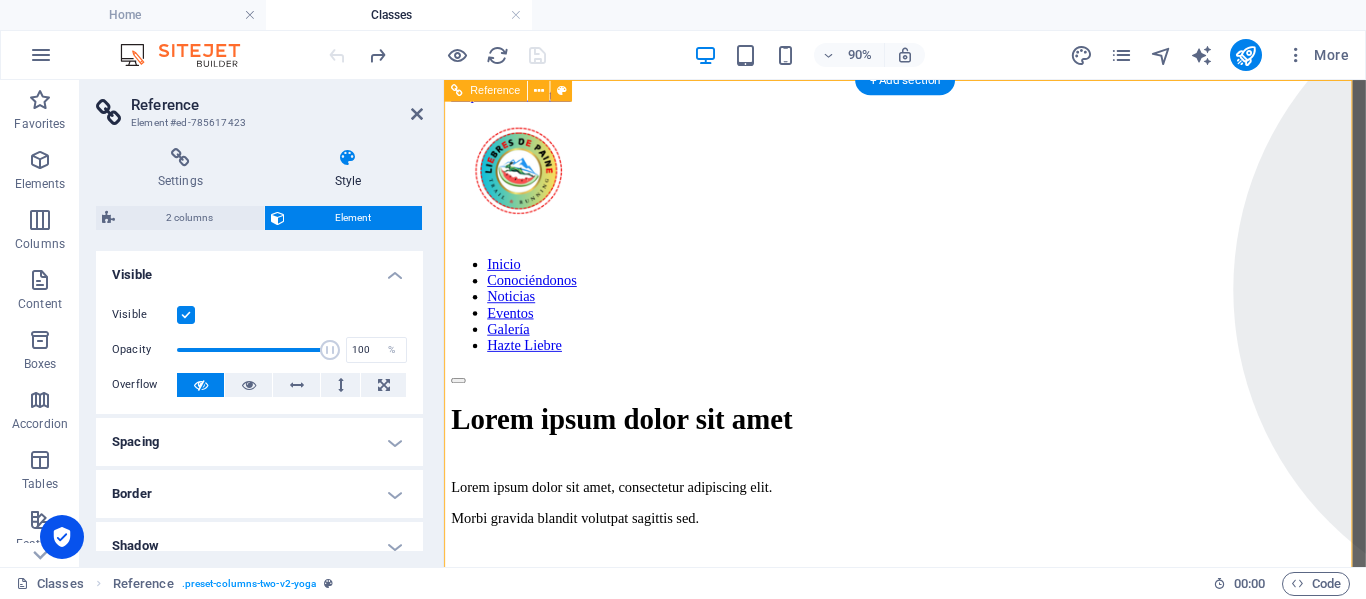 click at bounding box center (956, 1022) 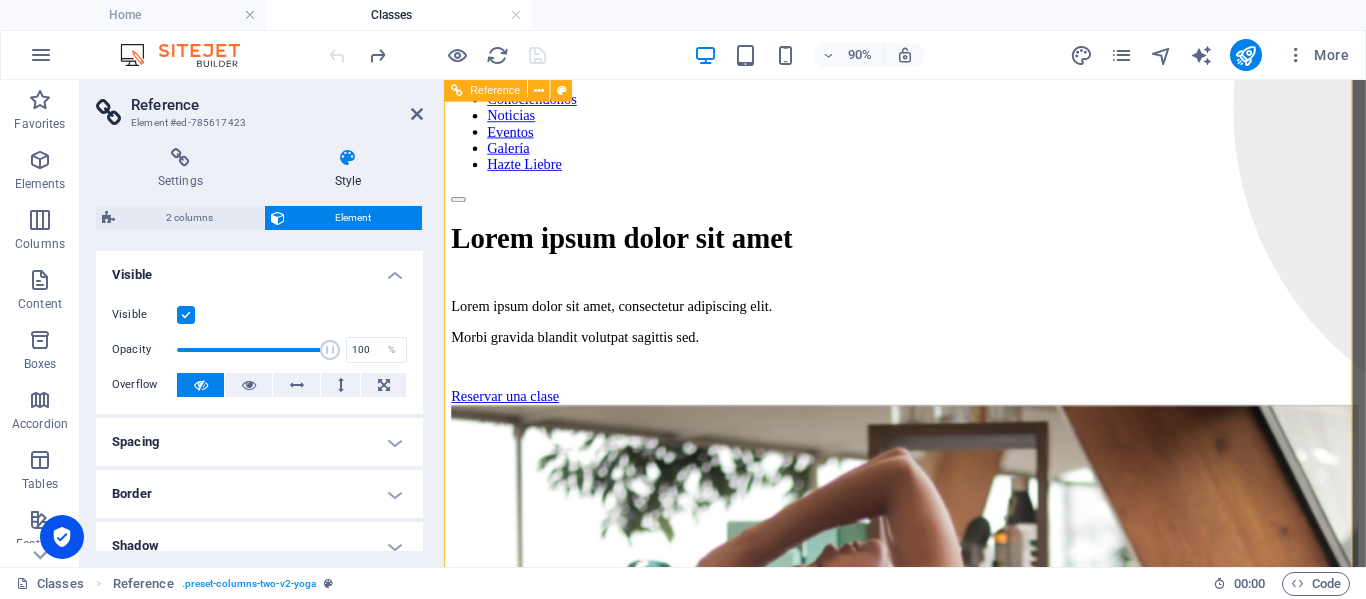 scroll, scrollTop: 300, scrollLeft: 0, axis: vertical 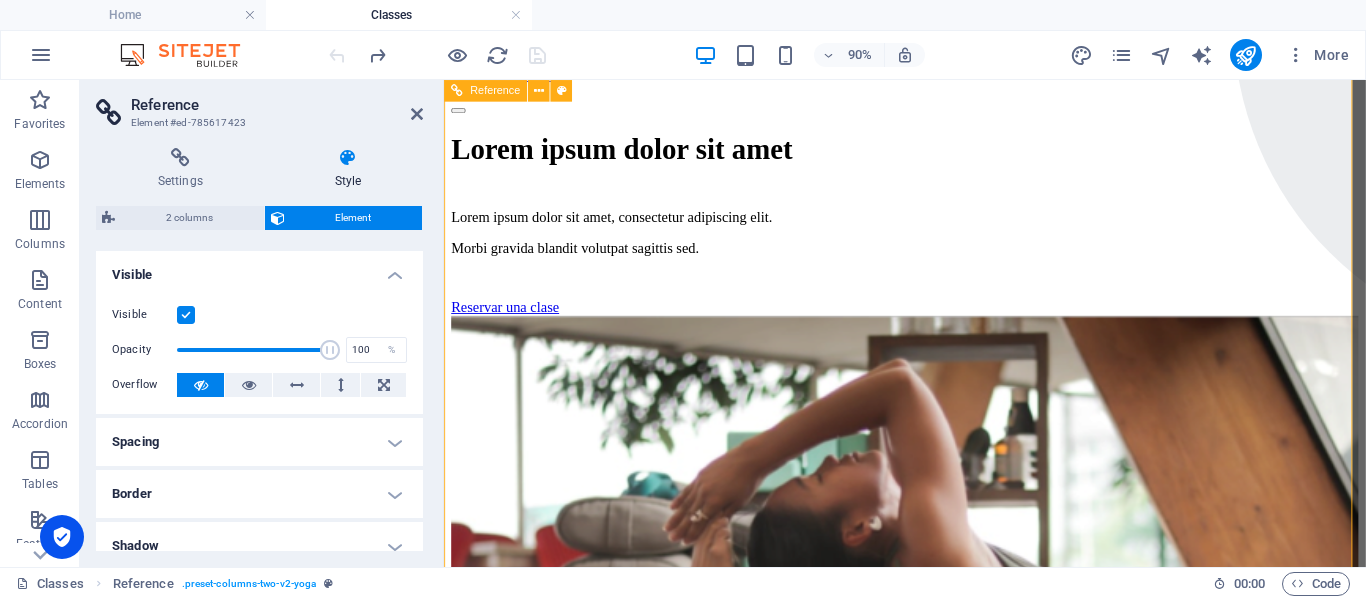 click at bounding box center (956, 722) 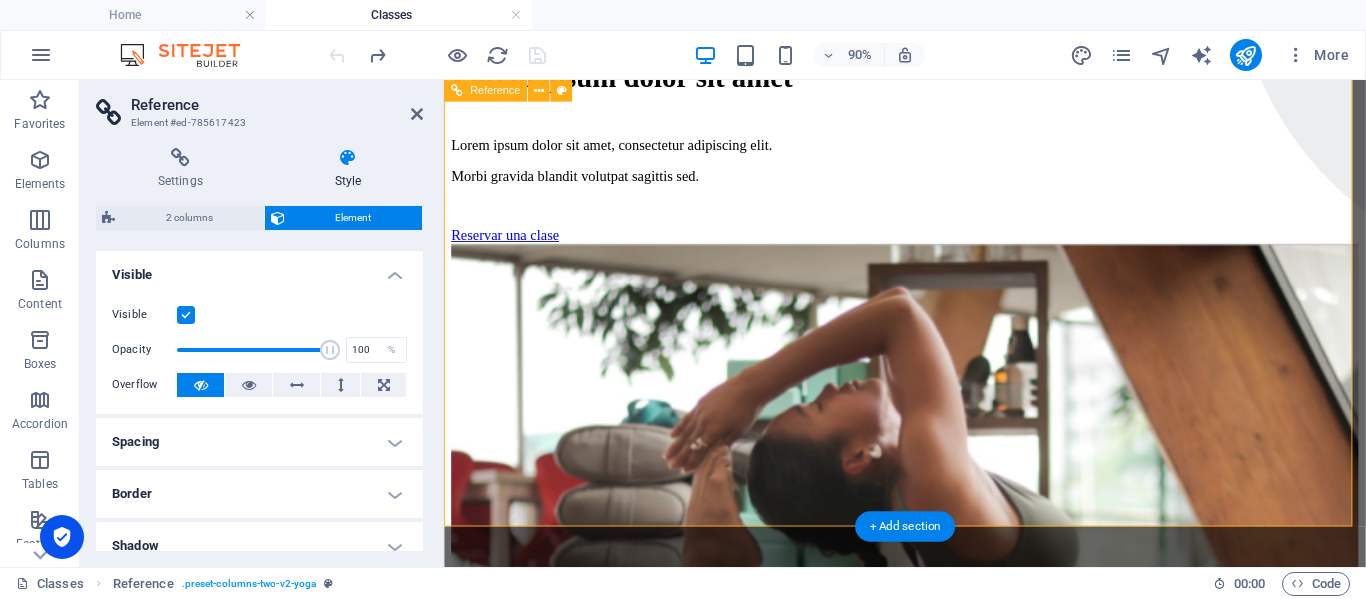 scroll, scrollTop: 400, scrollLeft: 0, axis: vertical 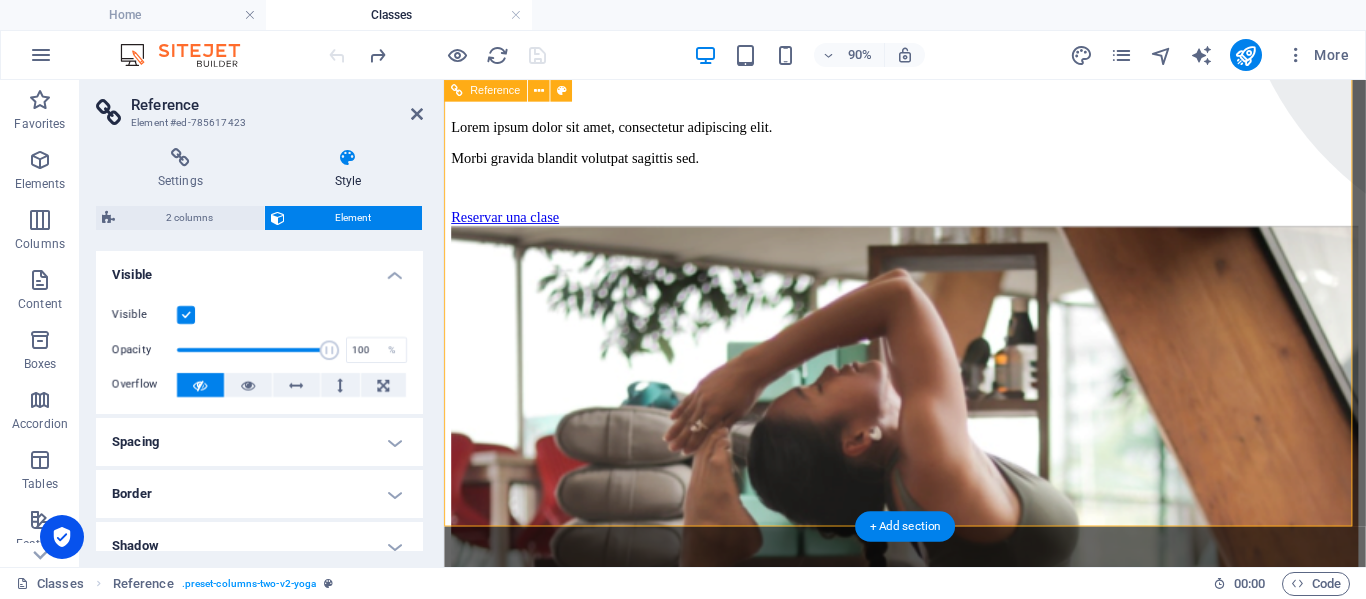click on "Lorem ipsum dolor sit amet Lorem ipsum dolor sit amet, consectetur adipiscing elit.  Morbi gravida blandit volutpat sagittis sed. Reservar una clase" at bounding box center (956, 510) 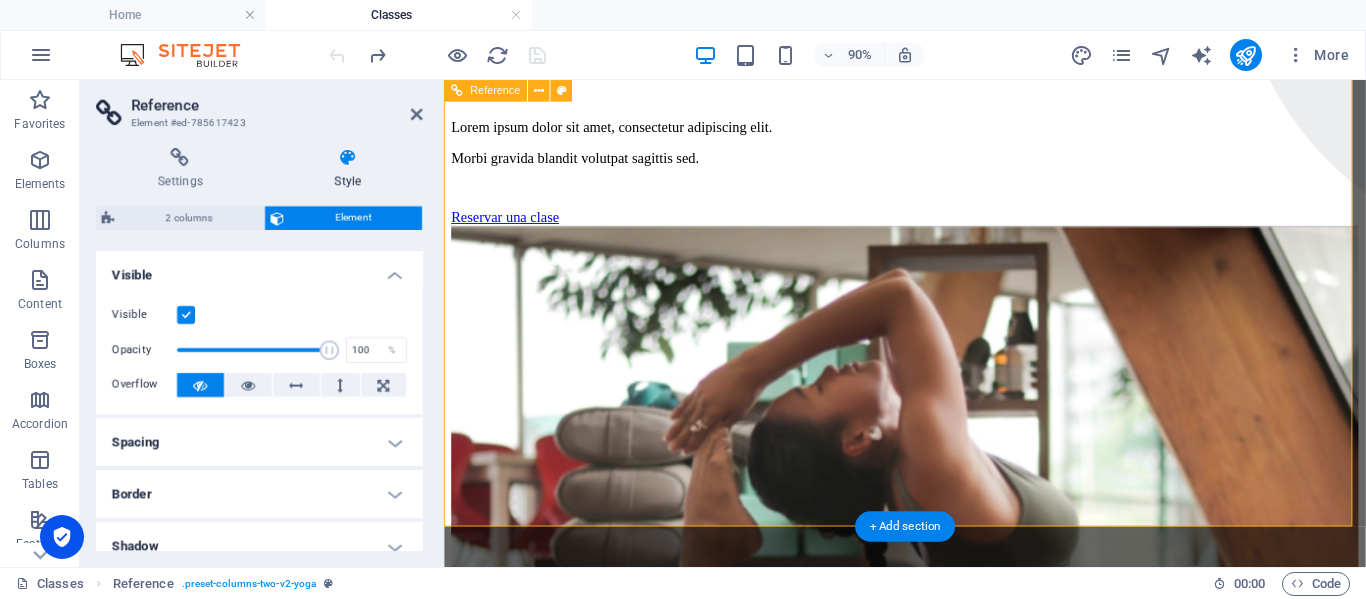 click on "Reservar una clase" at bounding box center (956, 233) 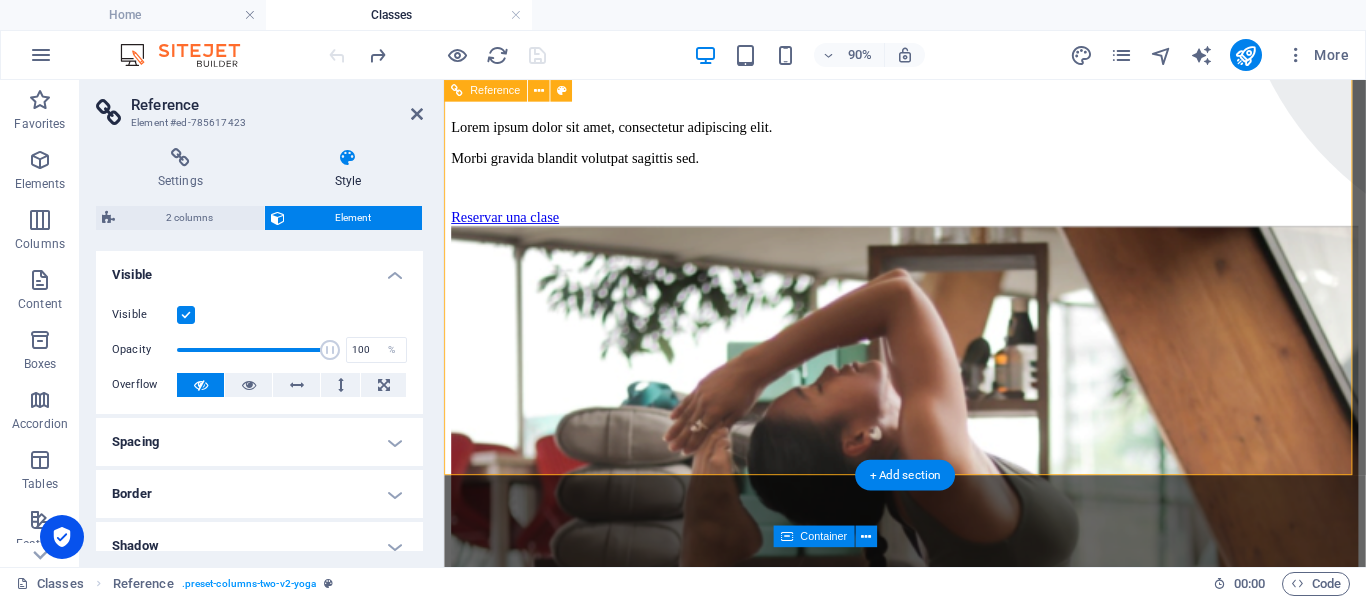 click on "Reservar una clase" at bounding box center [956, 233] 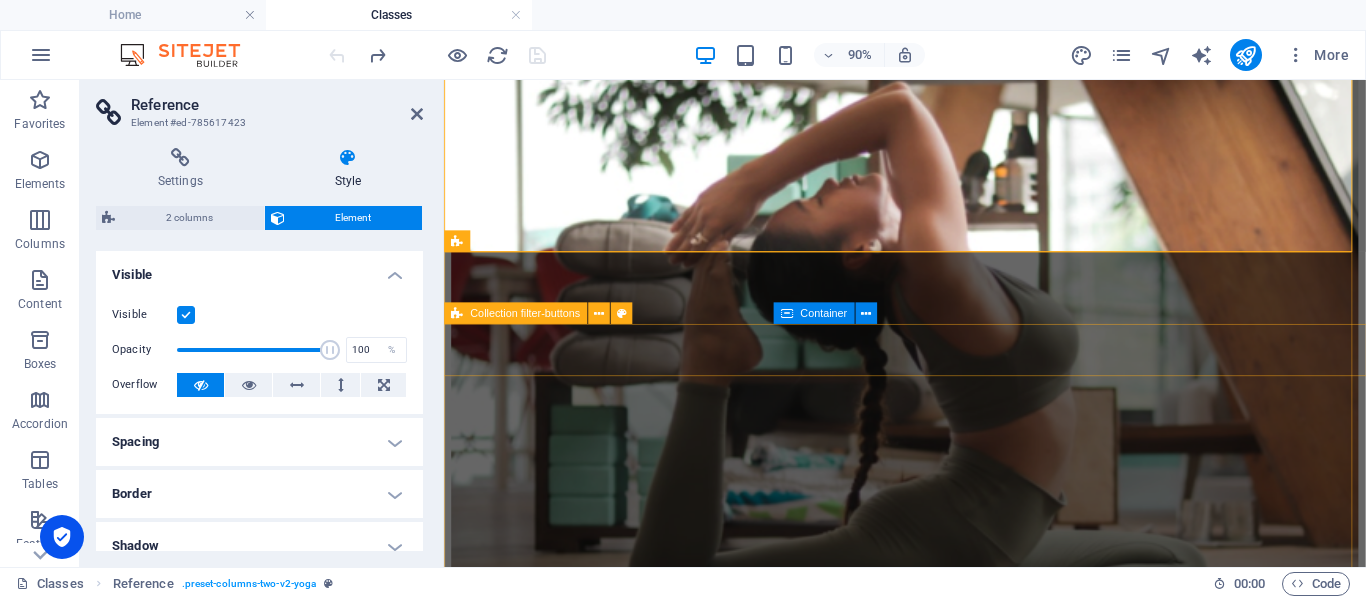 scroll, scrollTop: 500, scrollLeft: 0, axis: vertical 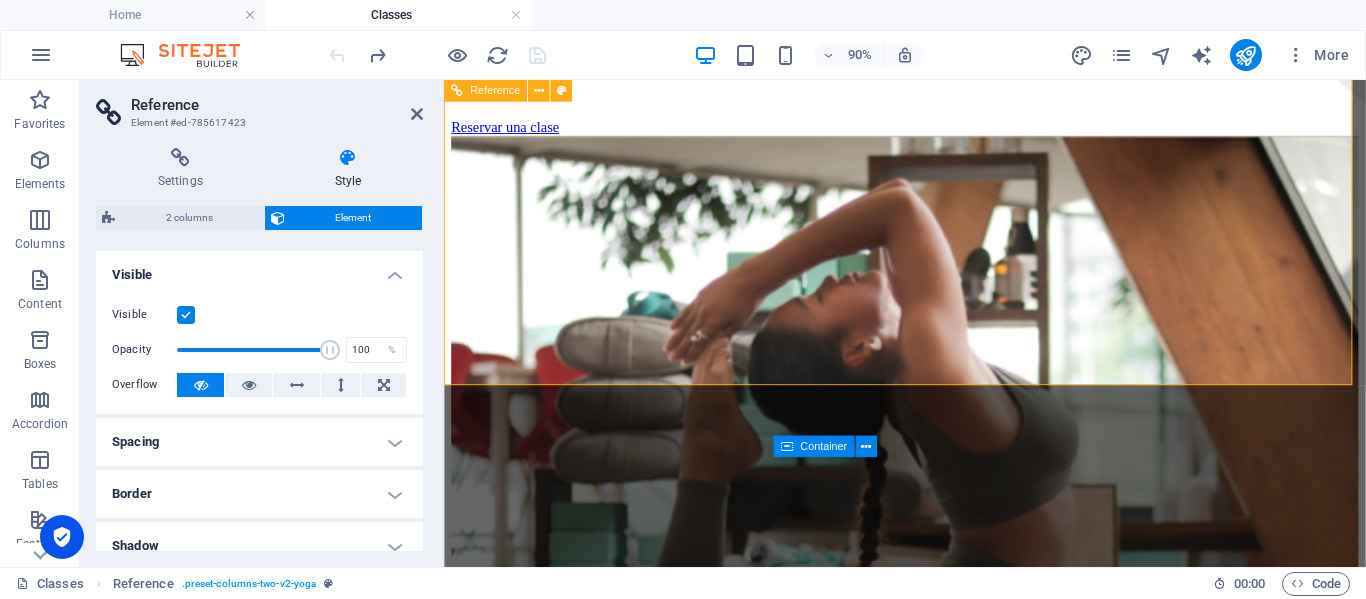 click on "Lorem ipsum dolor sit amet Lorem ipsum dolor sit amet, consectetur adipiscing elit.  Morbi gravida blandit volutpat sagittis sed. Reservar una clase" at bounding box center [956, 30] 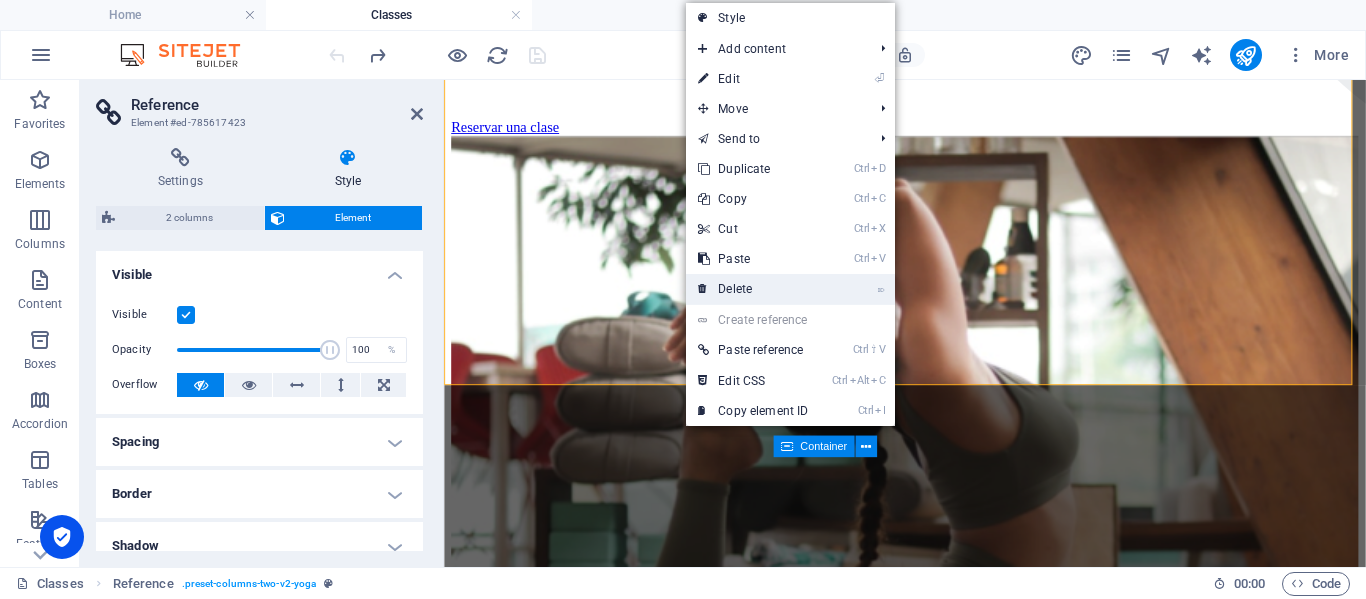 click on "⌦  Delete" at bounding box center (753, 289) 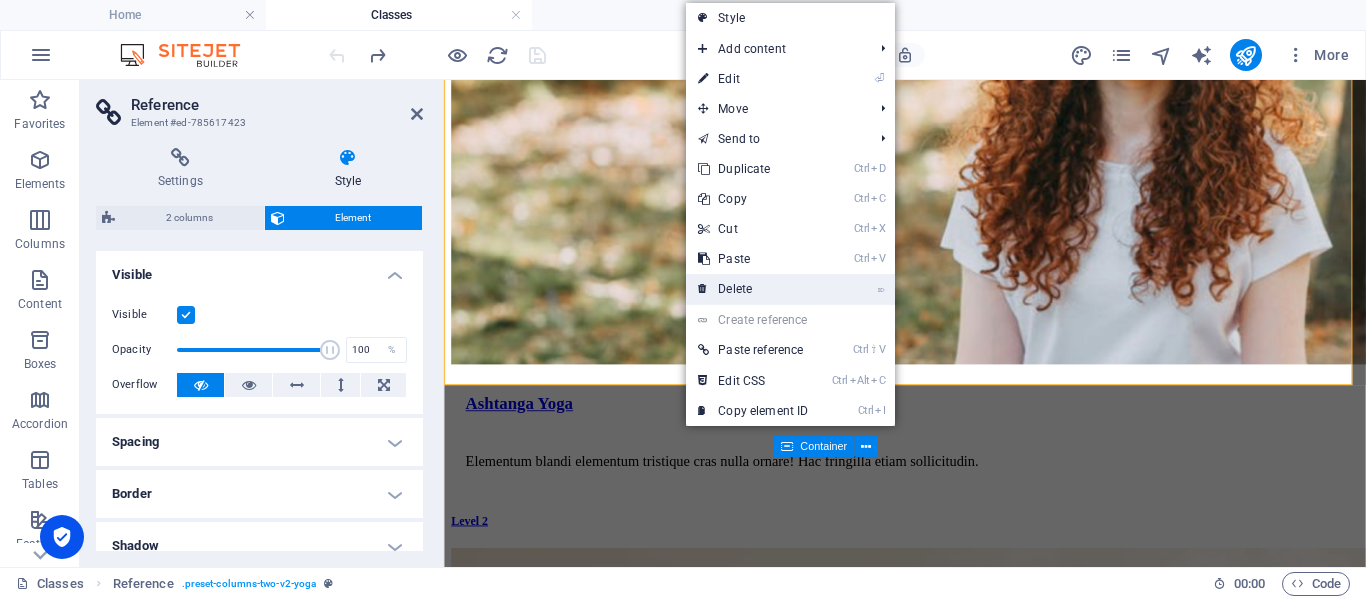 scroll, scrollTop: 0, scrollLeft: 0, axis: both 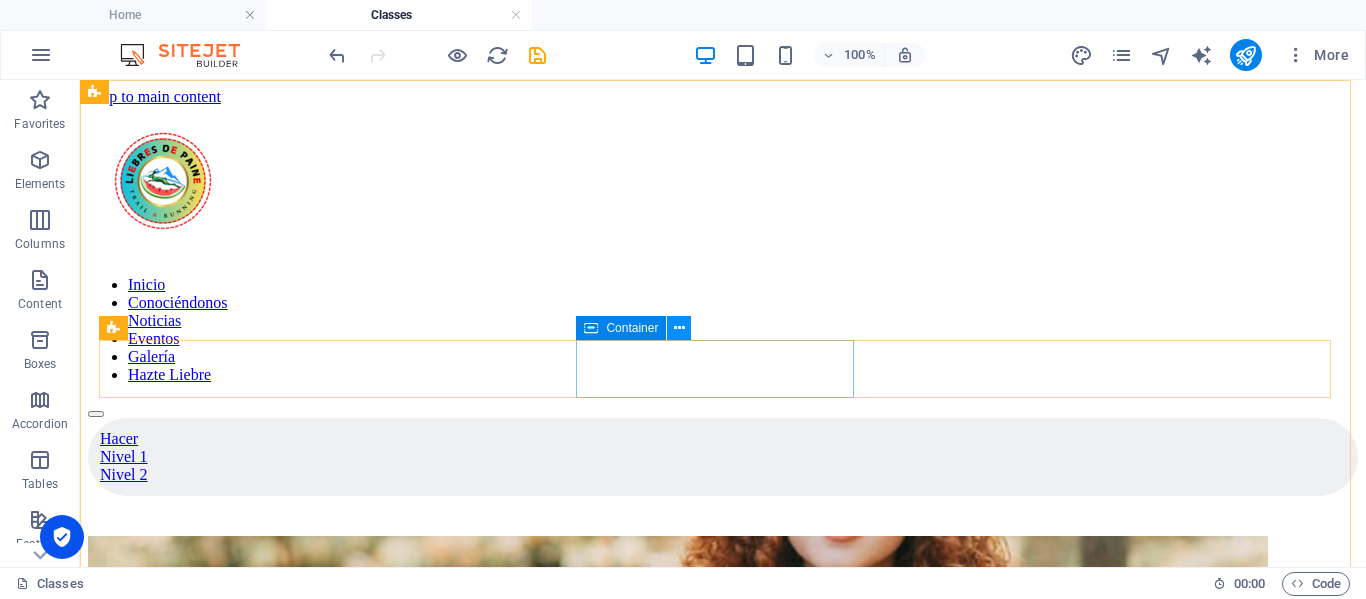 click at bounding box center (679, 328) 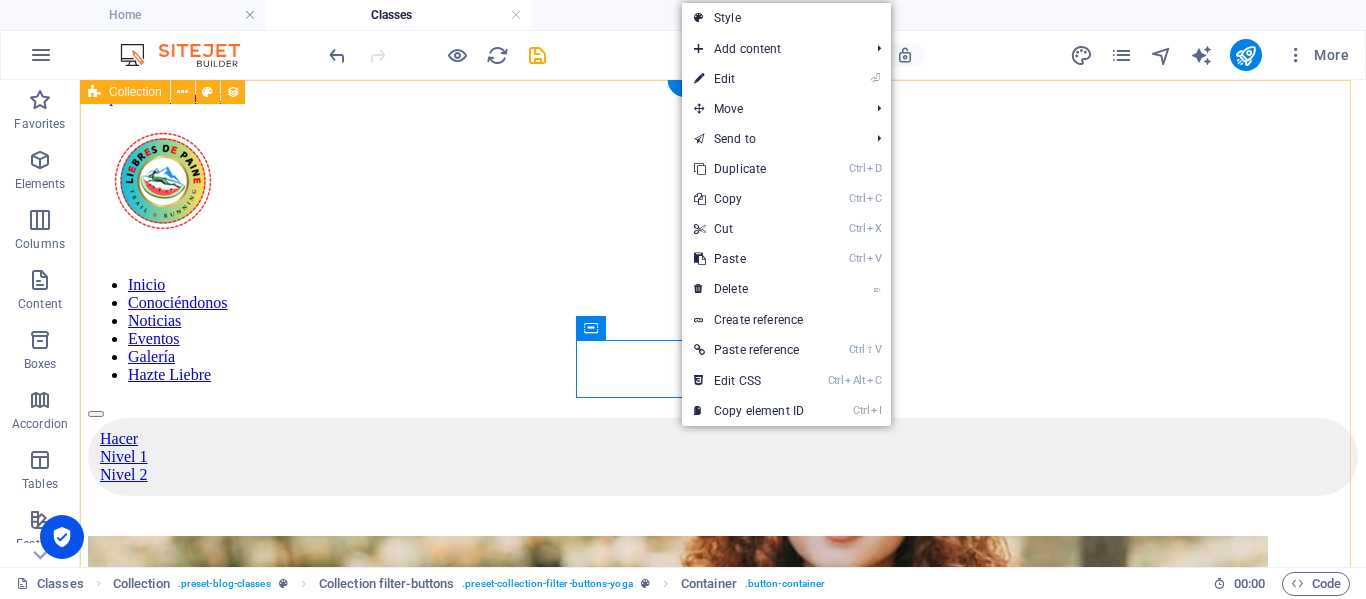 click on "Hacer Nivel 1 Nivel 2 Ashtanga Yoga Elementum blandi elementum tristique cras nulla ornare! Hac fringilla etiam sollicitudin. Level 2 Iyengar Yoga Elementum blandit nunc quis feugiat conubia, fringilla etiam sollicitudin. Level 1 Kundalini Yoga Elementum tristique cras nulla ornare! Hac fringilla etiam sollicitudin. Level 1 Yin Yoga Elementum blandit nunc quis feugiat conubia. Level 1 Vinyasa Flow Elementum tristique cras nulla ornare! Hac fringilla etiam sollicitudin. Level 2 Hatha Yoga Elementum blandit nunc quis feugiat conubia. Level 1 Anterior Del mes próximo" at bounding box center (723, 2186) 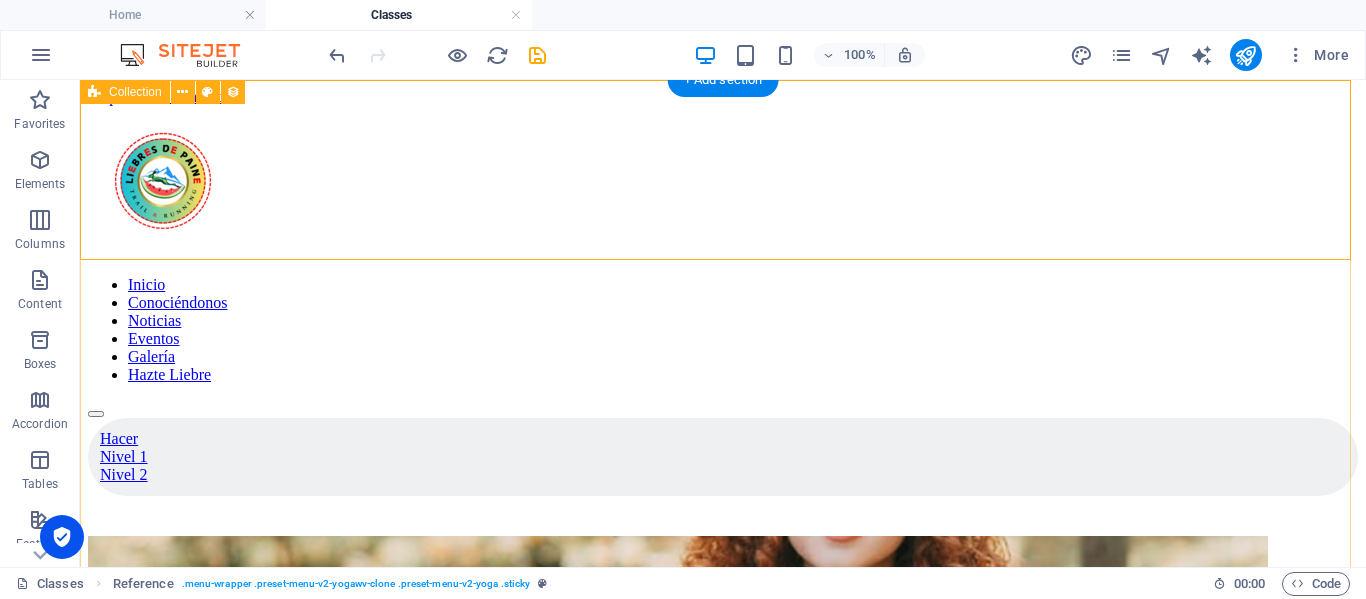 click on "Hacer Nivel 1 Nivel 2 Ashtanga Yoga Elementum blandi elementum tristique cras nulla ornare! Hac fringilla etiam sollicitudin. Level 2 Iyengar Yoga Elementum blandit nunc quis feugiat conubia, fringilla etiam sollicitudin. Level 1 Kundalini Yoga Elementum tristique cras nulla ornare! Hac fringilla etiam sollicitudin. Level 1 Yin Yoga Elementum blandit nunc quis feugiat conubia. Level 1 Vinyasa Flow Elementum tristique cras nulla ornare! Hac fringilla etiam sollicitudin. Level 2 Hatha Yoga Elementum blandit nunc quis feugiat conubia. Level 1 Anterior Del mes próximo" at bounding box center (723, 2186) 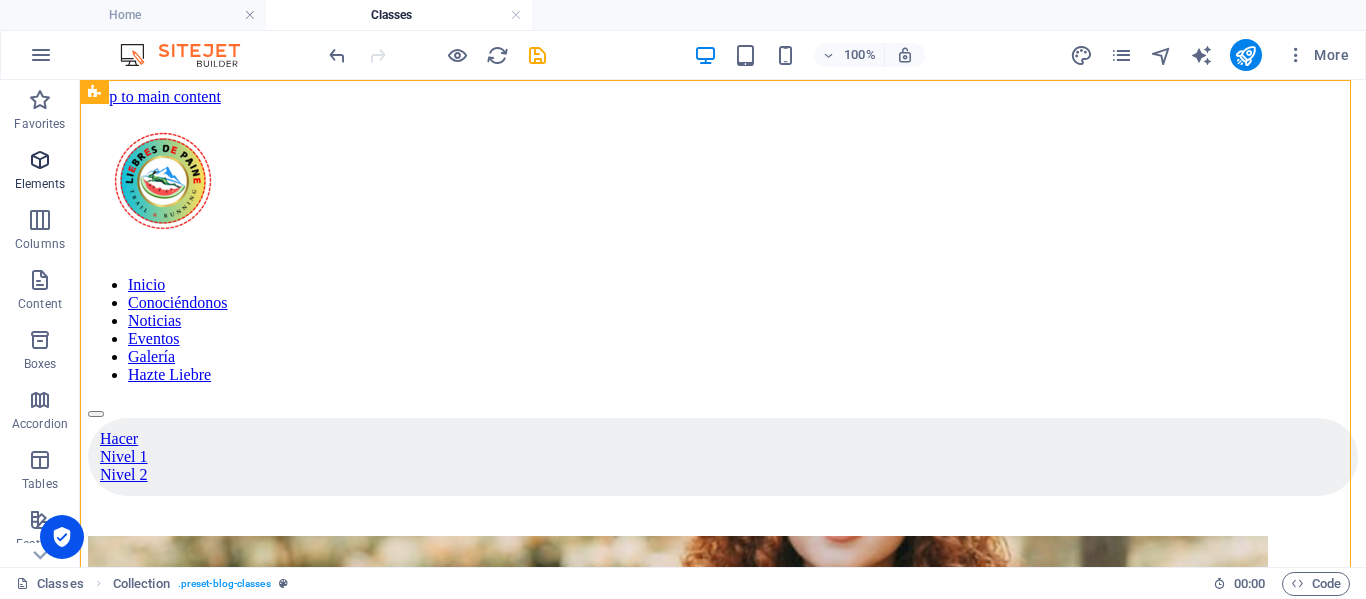 click on "Elements" at bounding box center [40, 184] 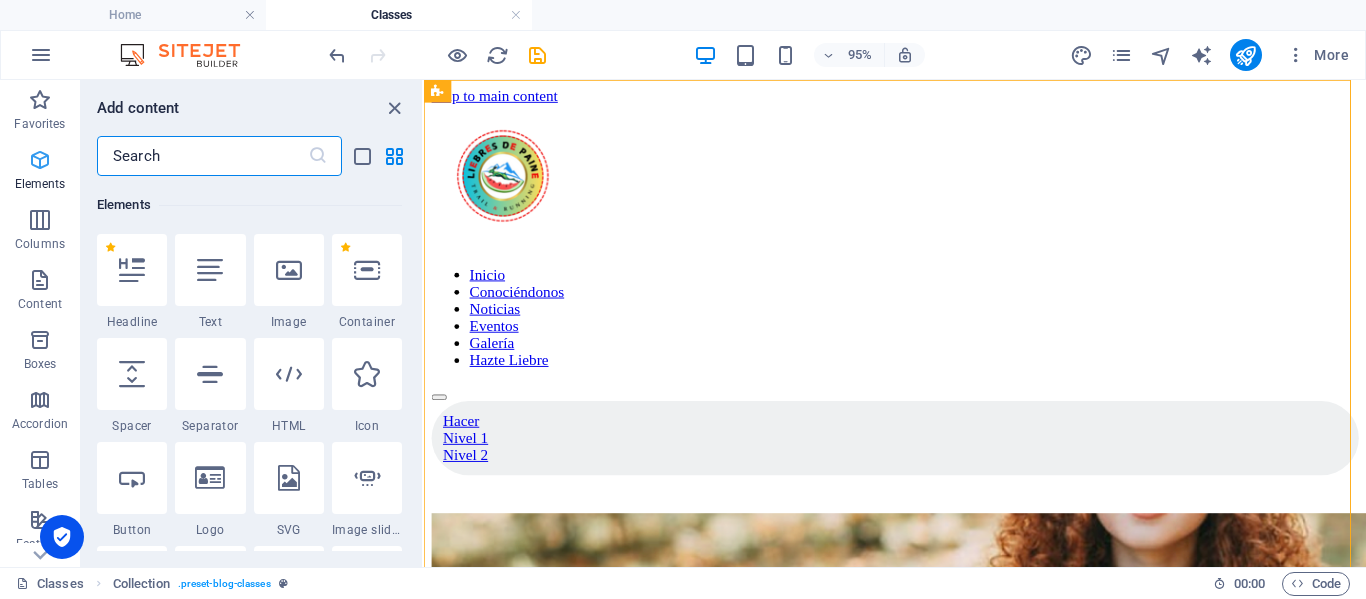 scroll, scrollTop: 213, scrollLeft: 0, axis: vertical 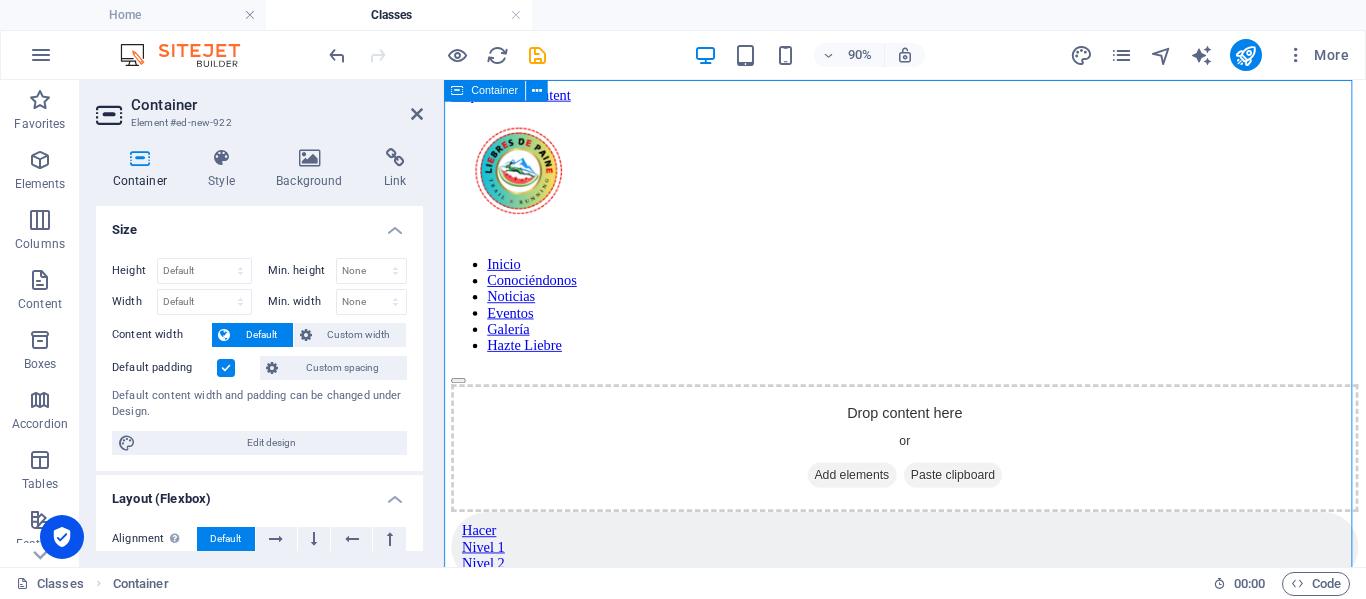 click on "Drop content here or  Add elements  Paste clipboard" at bounding box center [956, 489] 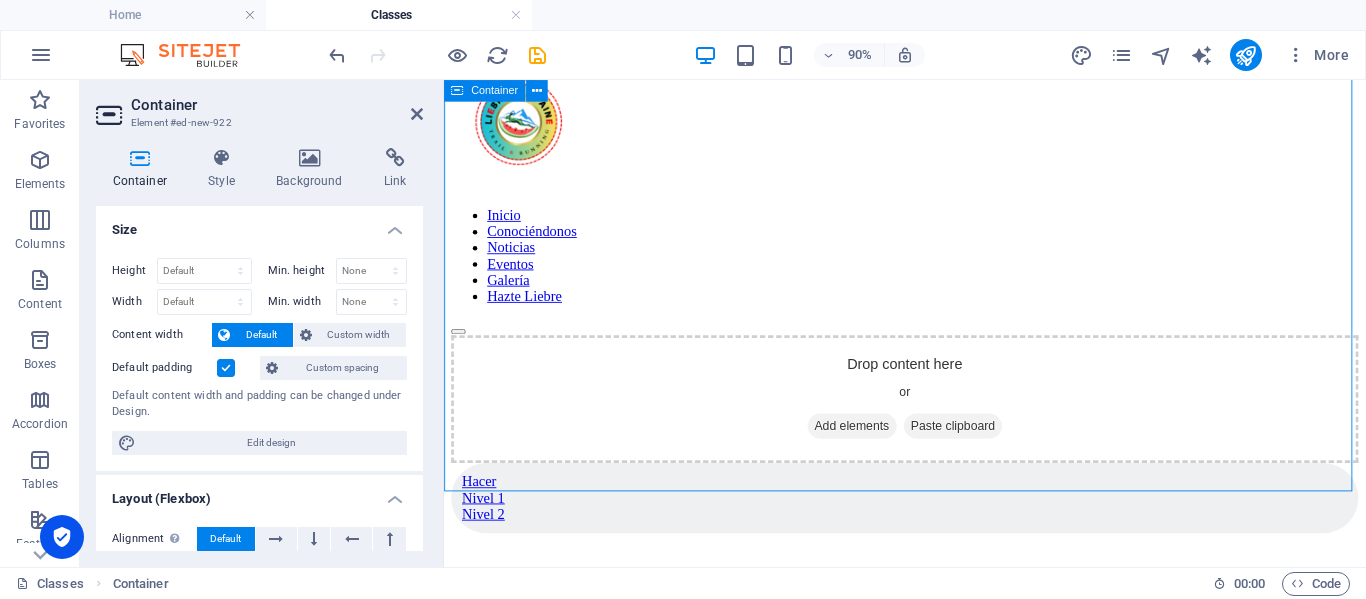 scroll, scrollTop: 0, scrollLeft: 0, axis: both 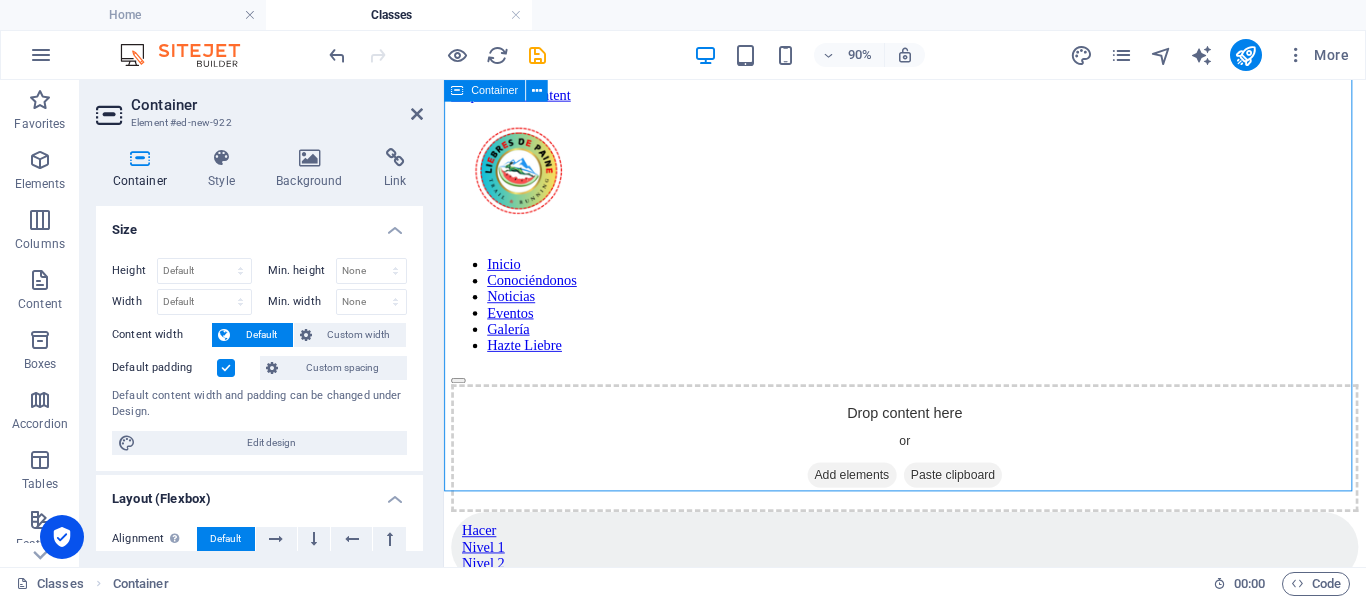 click on "Drop content here or  Add elements  Paste clipboard" at bounding box center [956, 489] 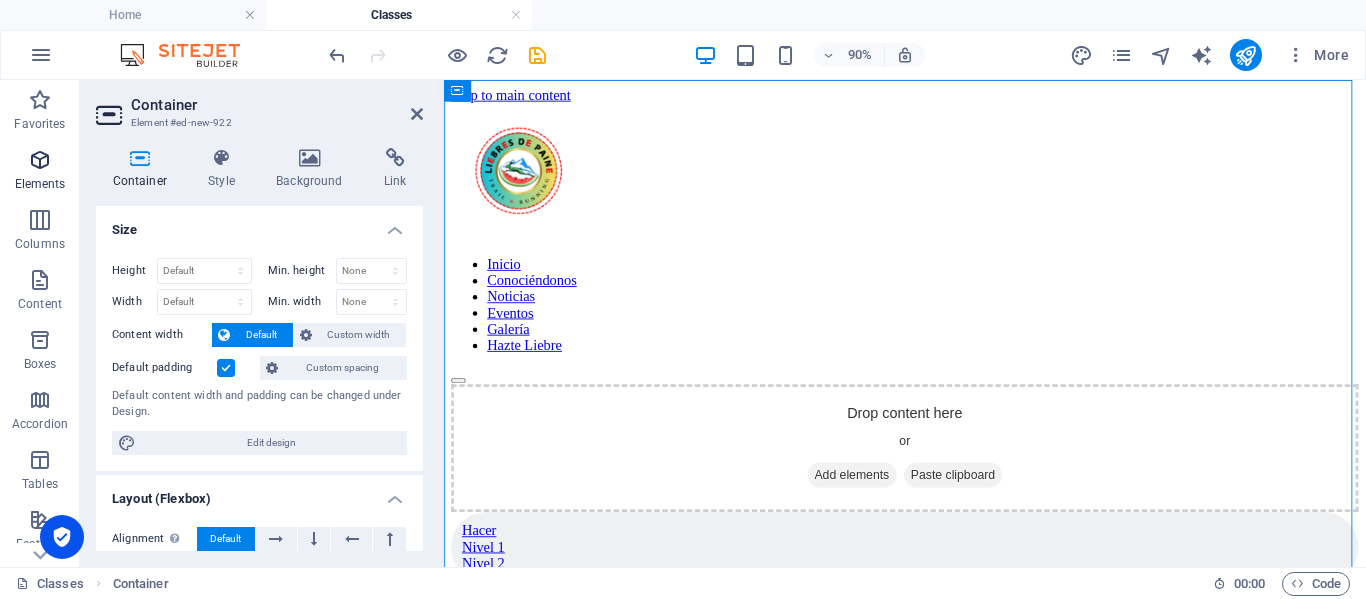 click at bounding box center [40, 160] 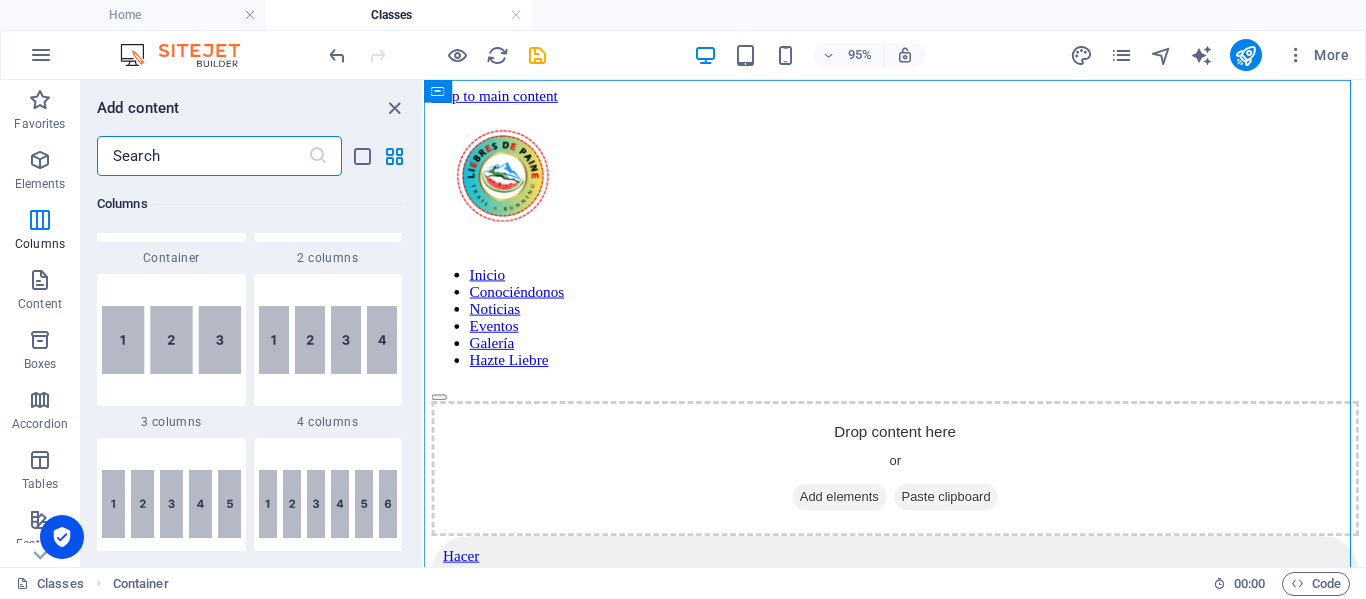 scroll, scrollTop: 1013, scrollLeft: 0, axis: vertical 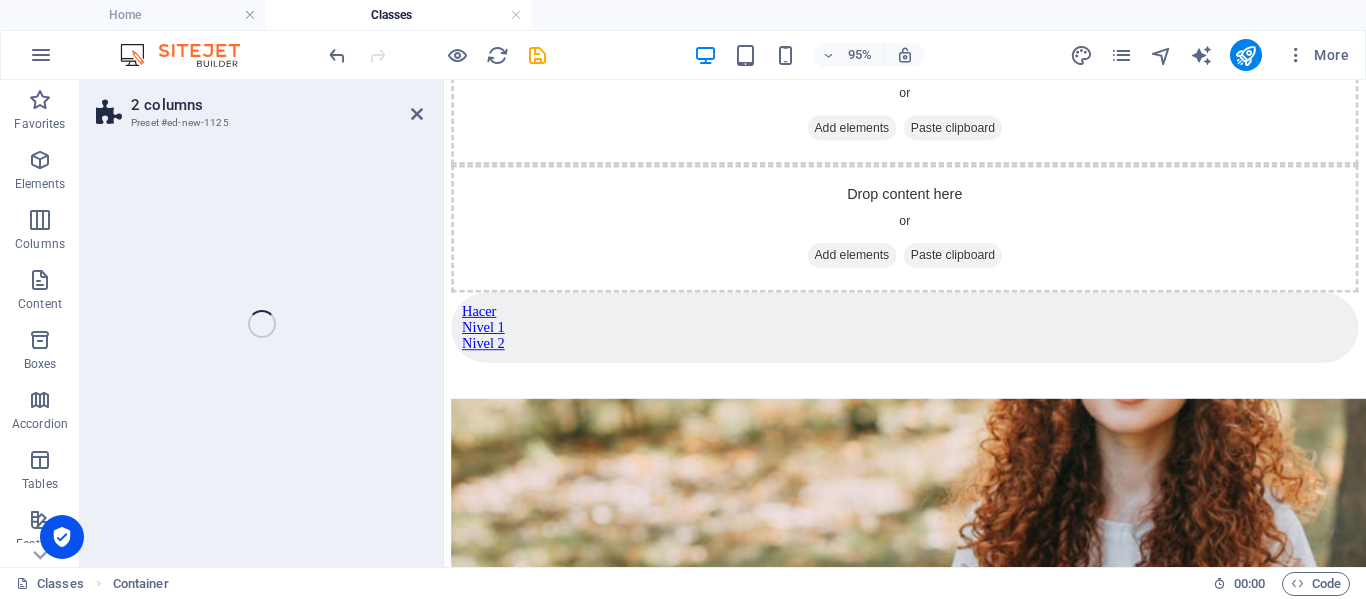 select on "rem" 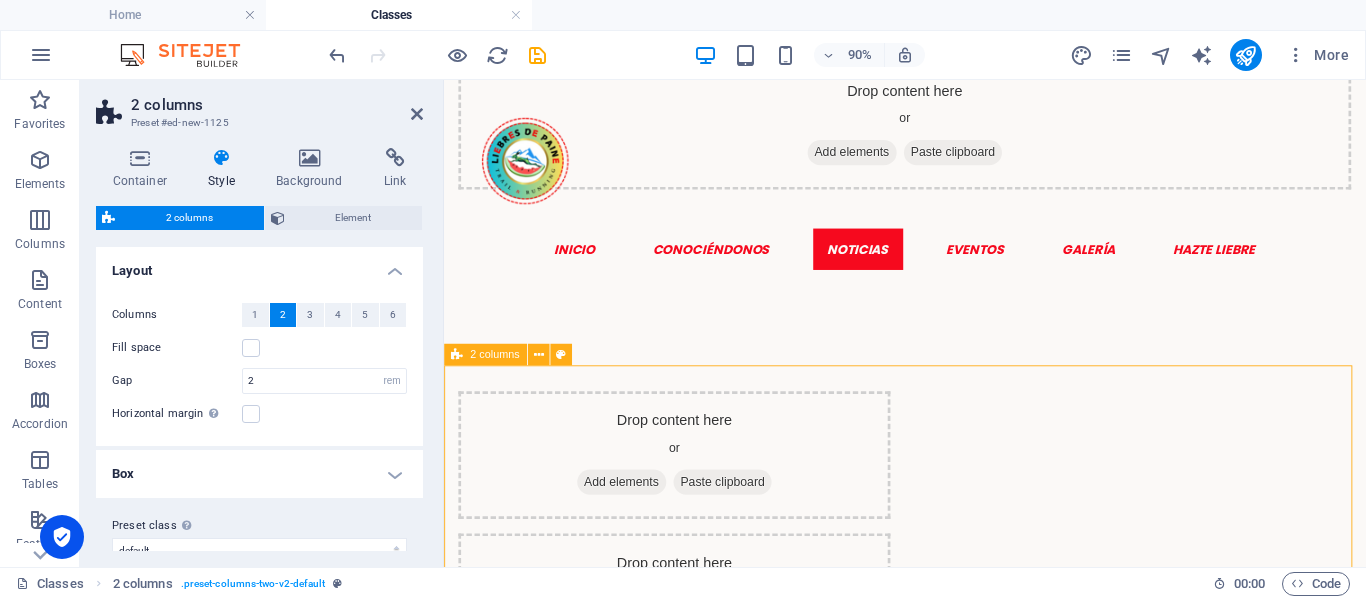 scroll, scrollTop: 328, scrollLeft: 0, axis: vertical 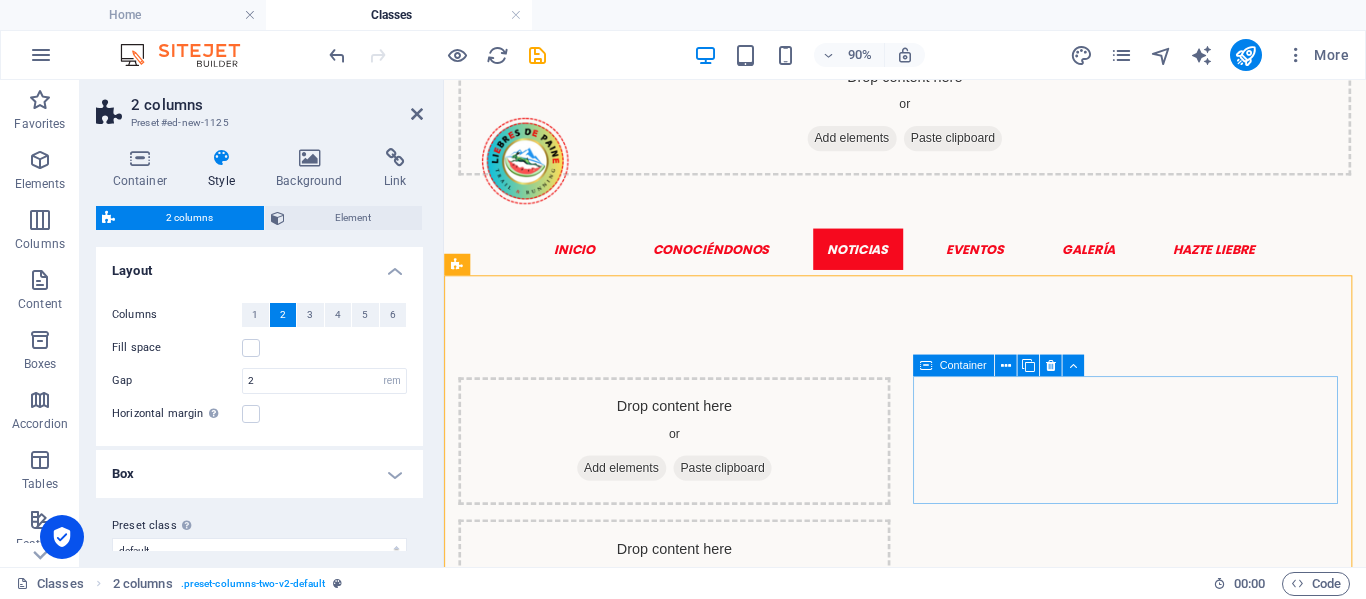 click on "Drop content here or  Add elements  Paste clipboard" at bounding box center [700, 639] 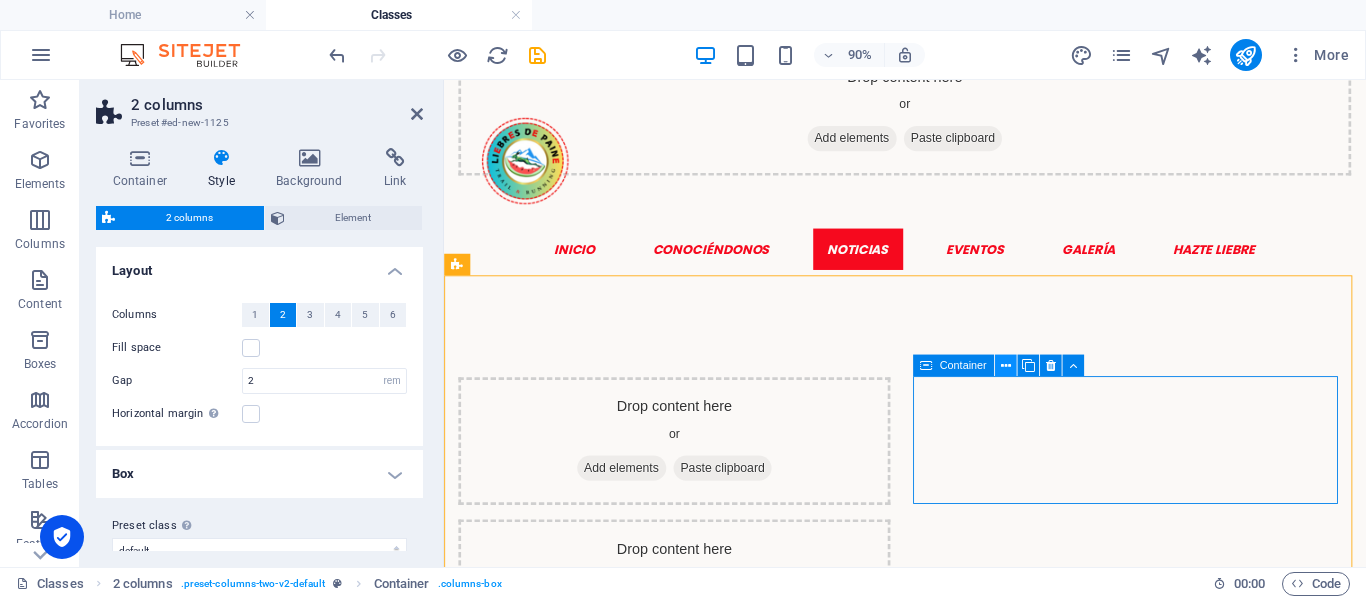 click at bounding box center [1005, 365] 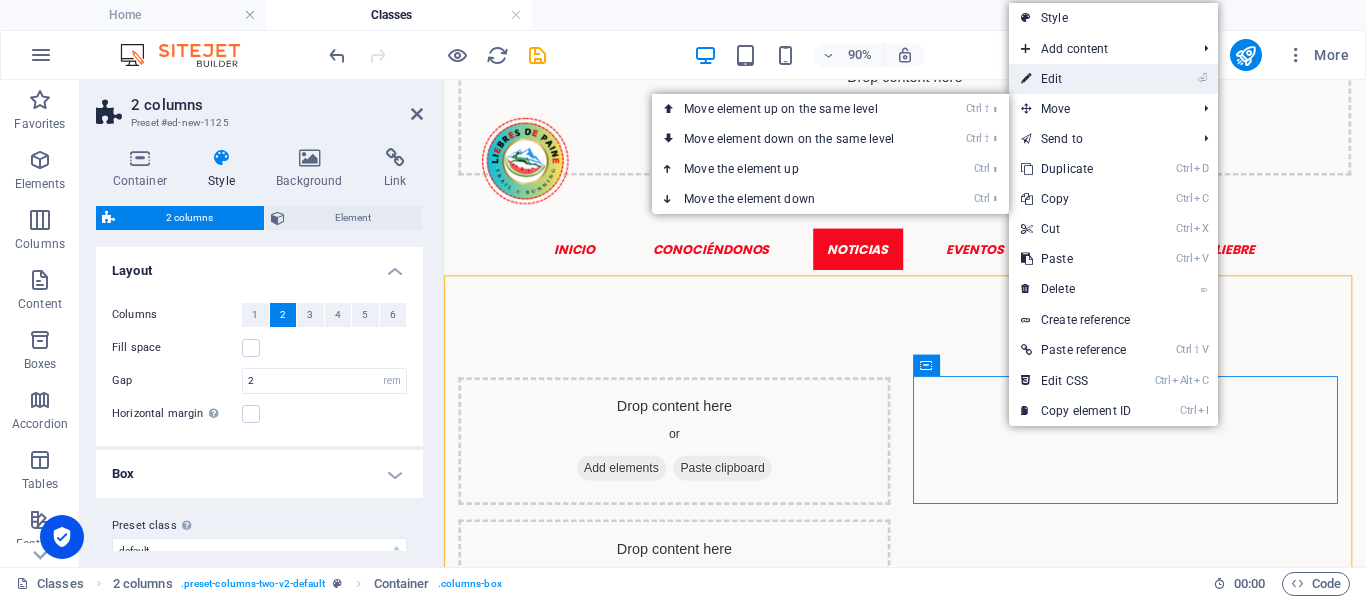 click on "⏎  Edit" at bounding box center [1076, 79] 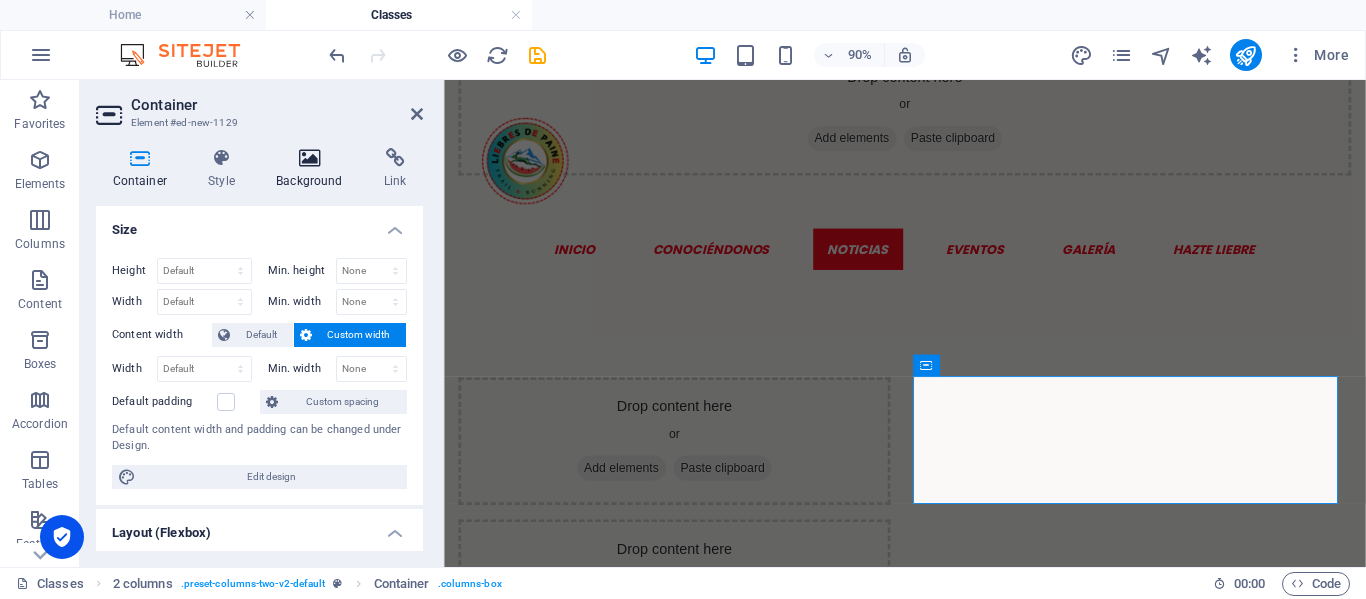 click at bounding box center [310, 158] 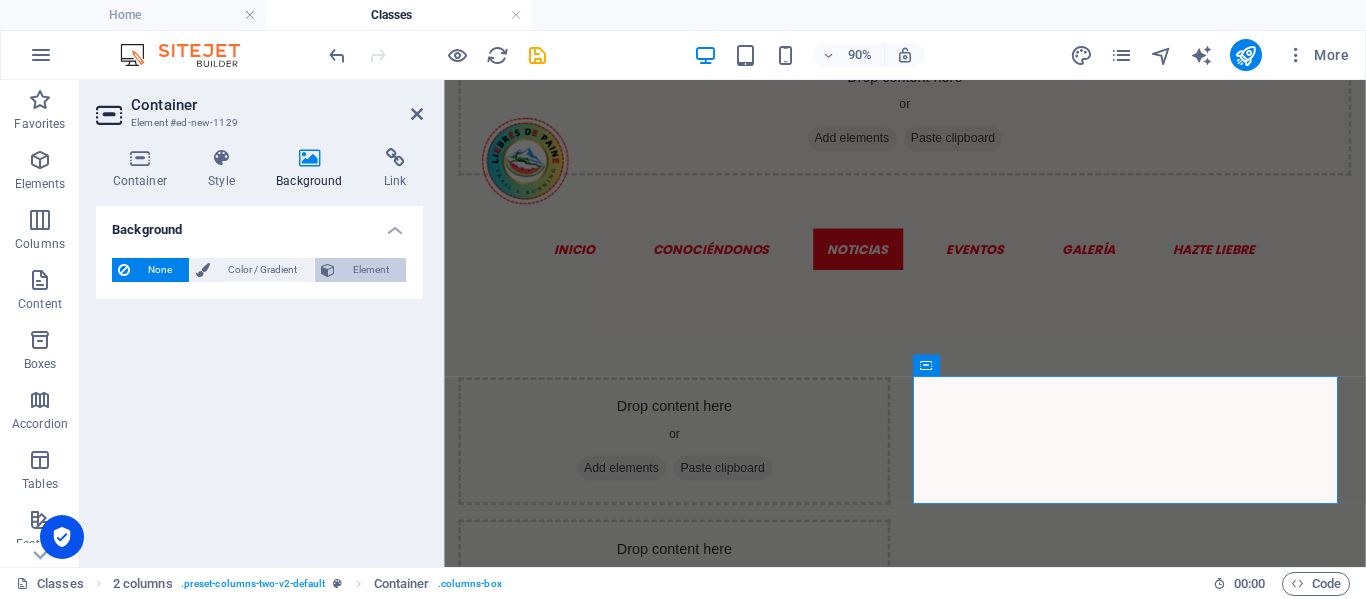 click on "Element" at bounding box center [370, 270] 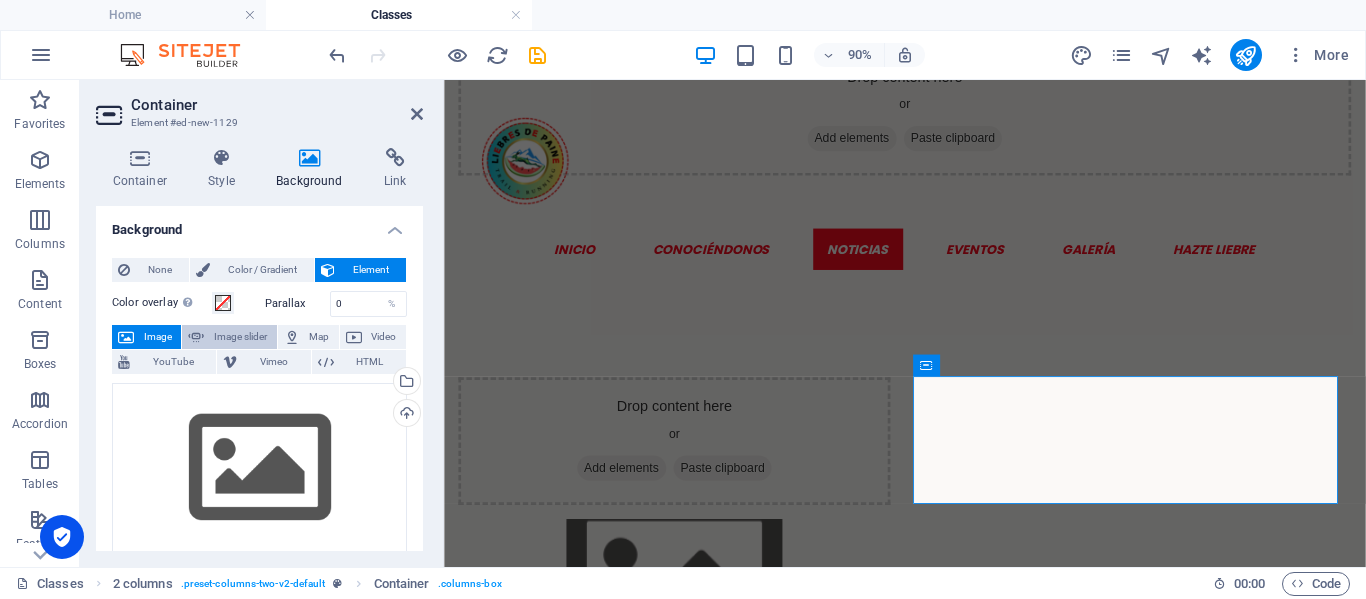 click on "Image slider" at bounding box center [240, 337] 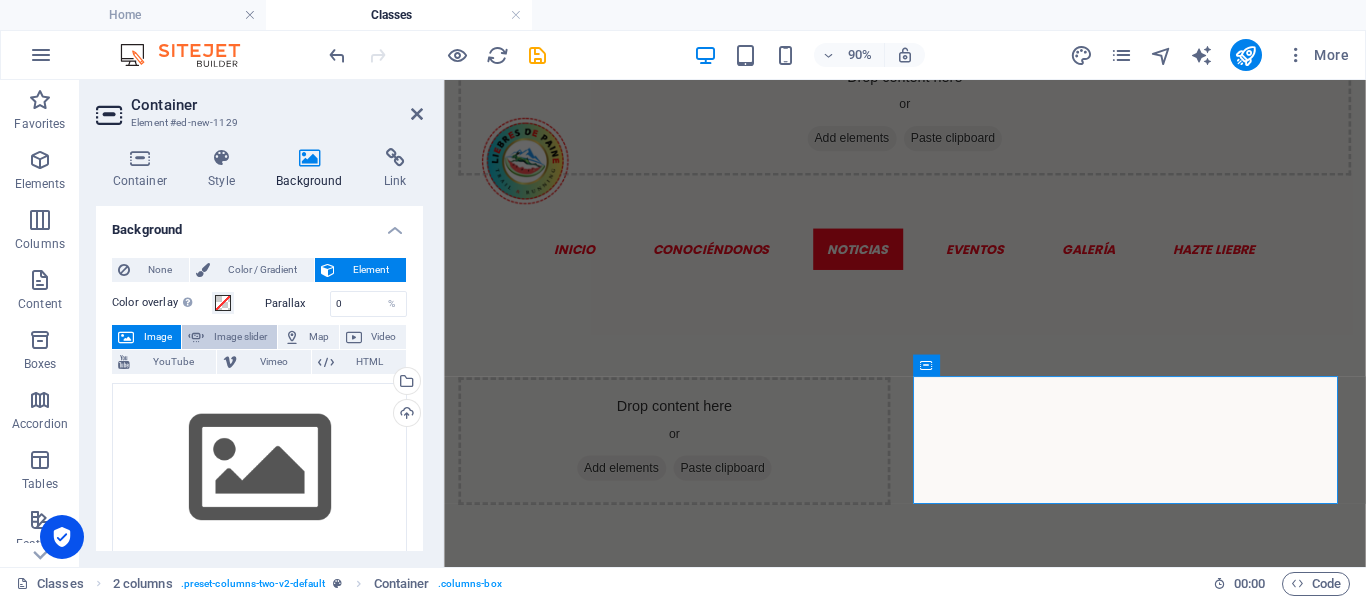 select on "ms" 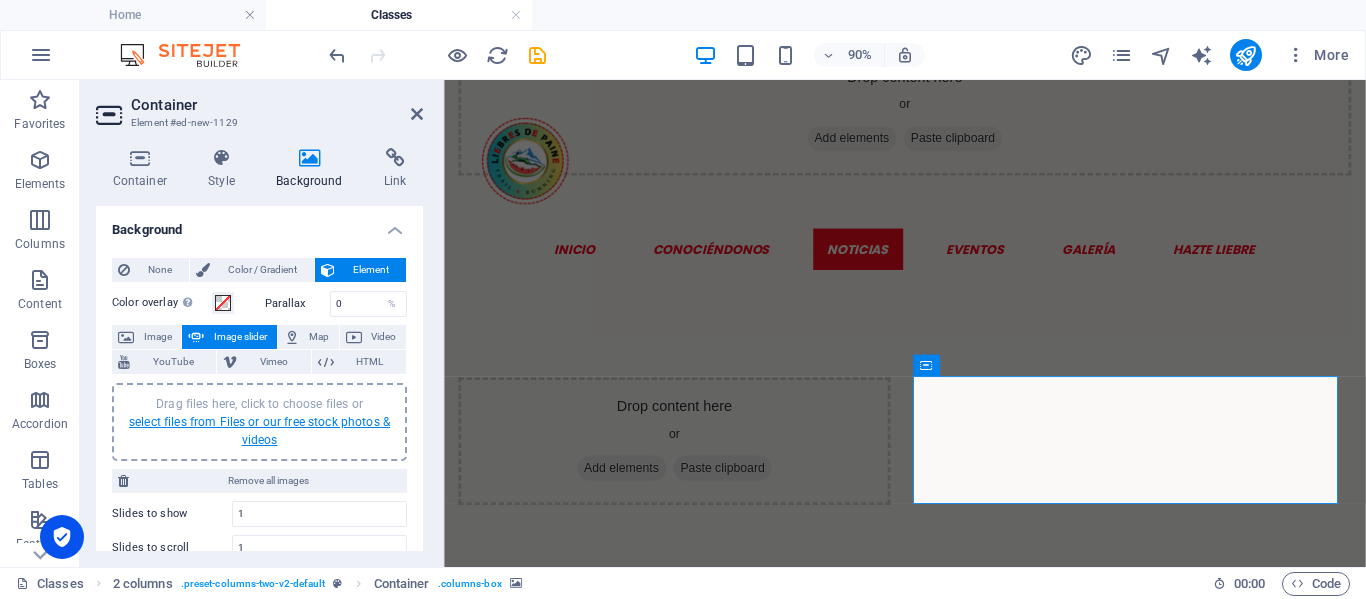 click on "select files from Files or our free stock photos & videos" at bounding box center [259, 431] 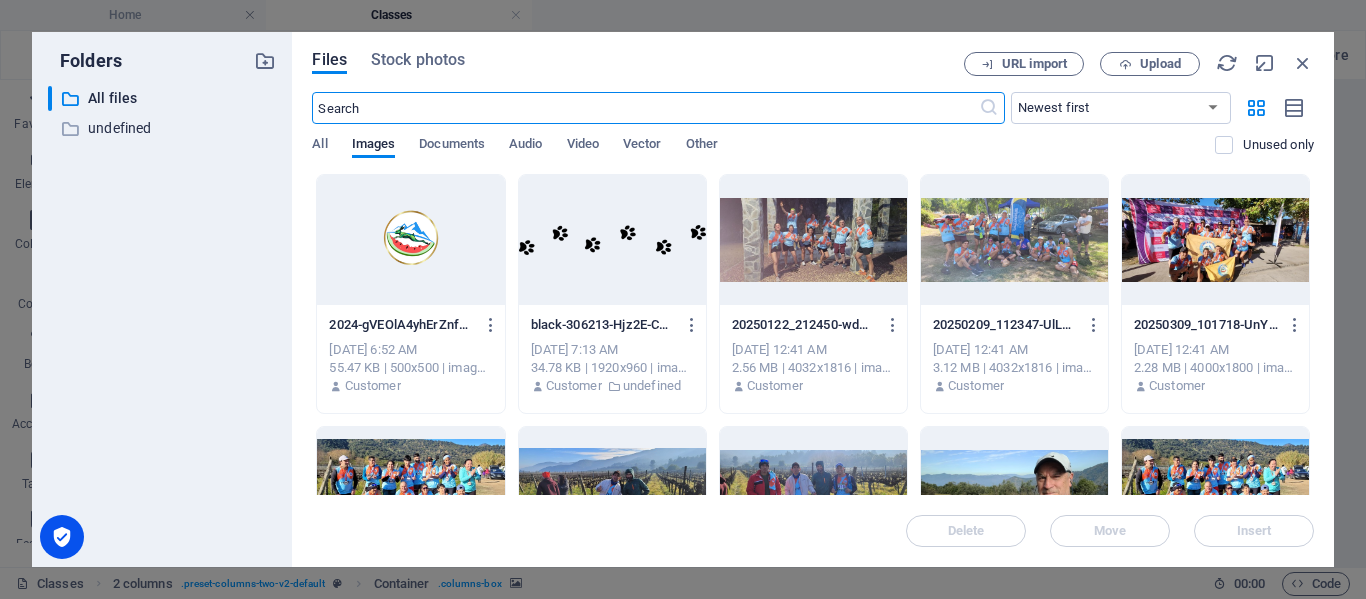 click at bounding box center [410, 492] 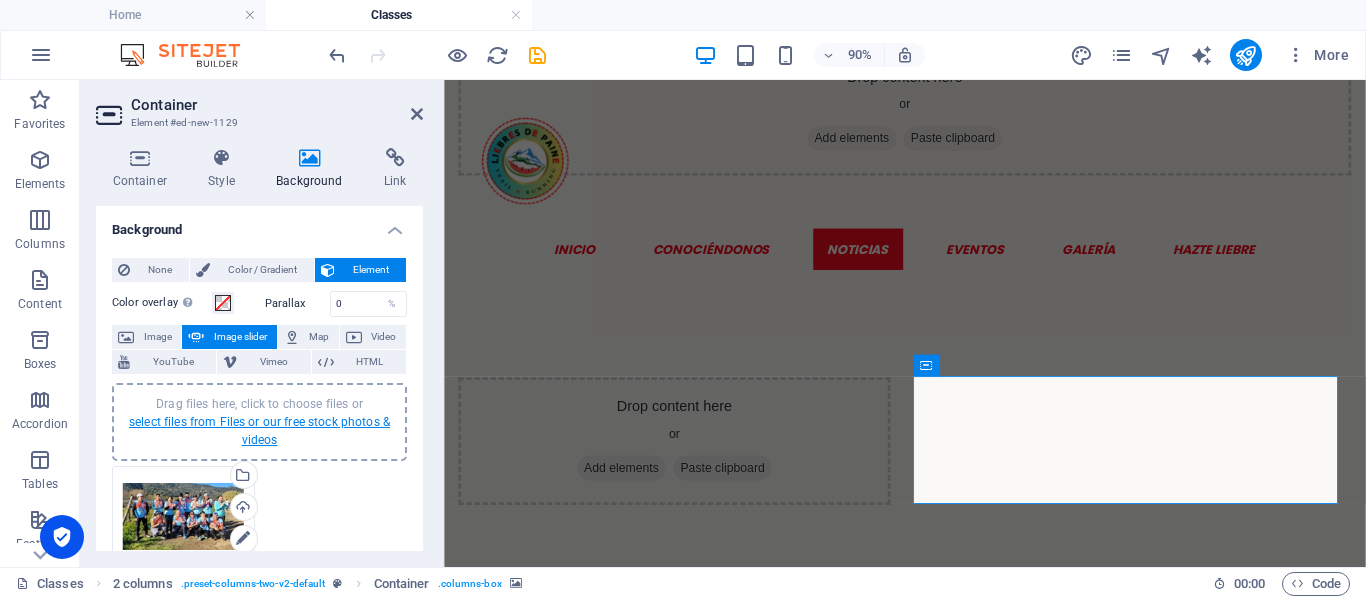 click on "select files from Files or our free stock photos & videos" at bounding box center [259, 431] 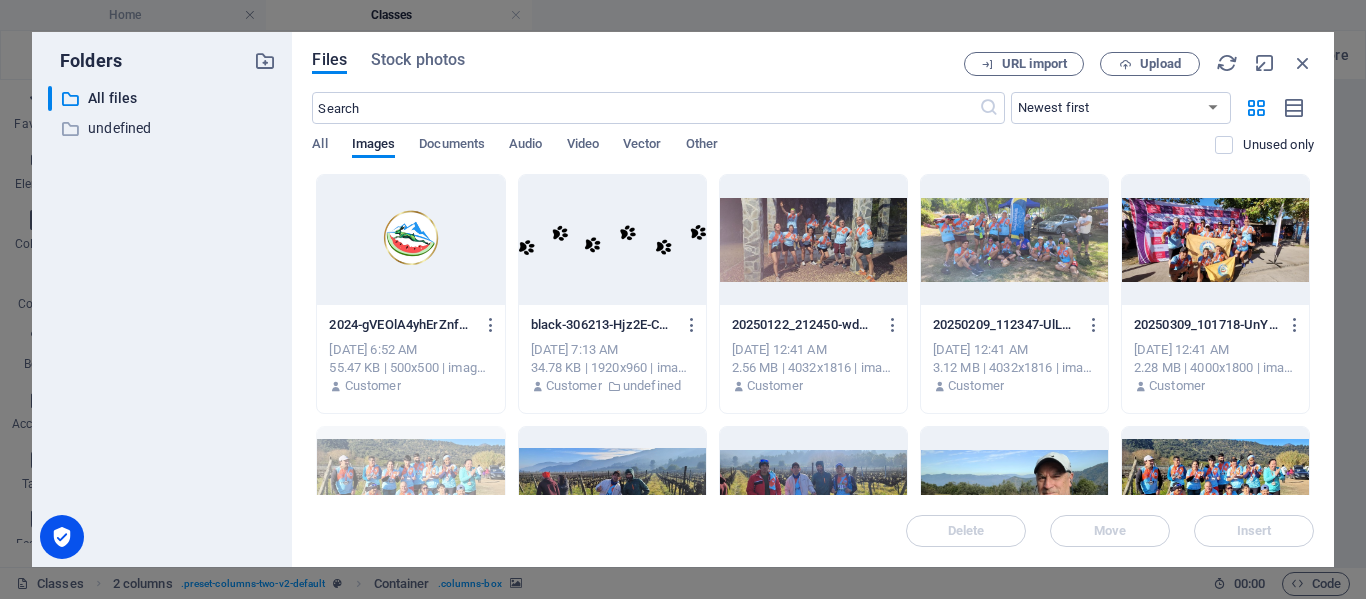 click at bounding box center [813, 240] 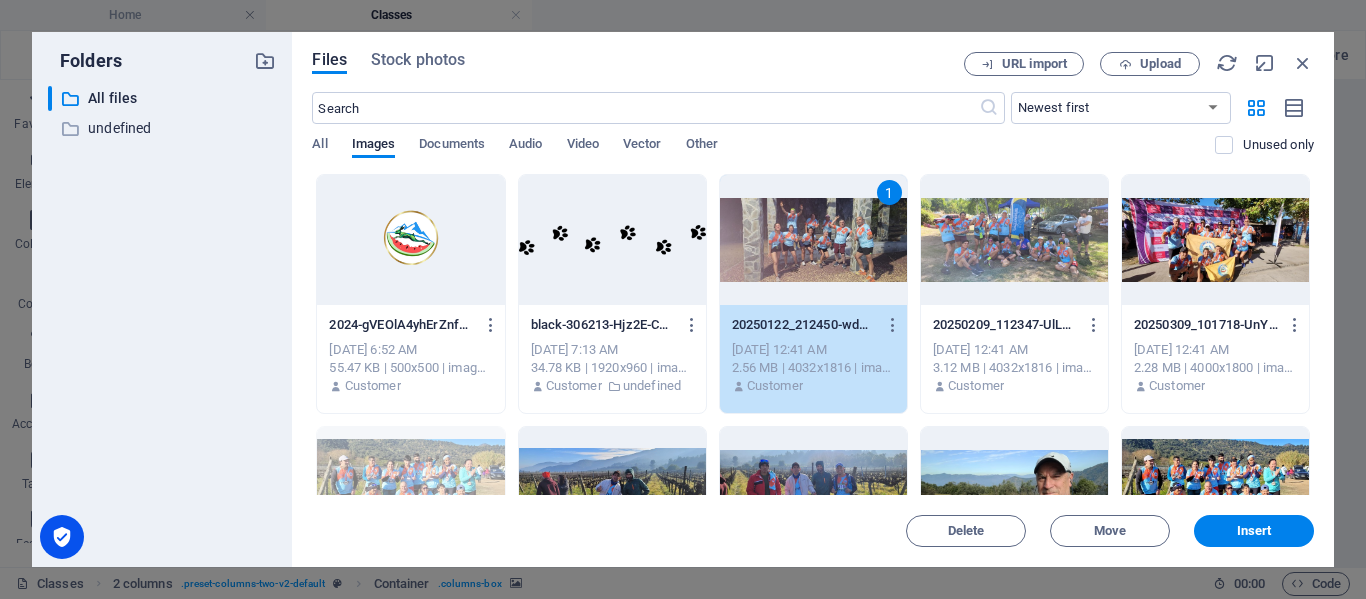 click at bounding box center (1014, 240) 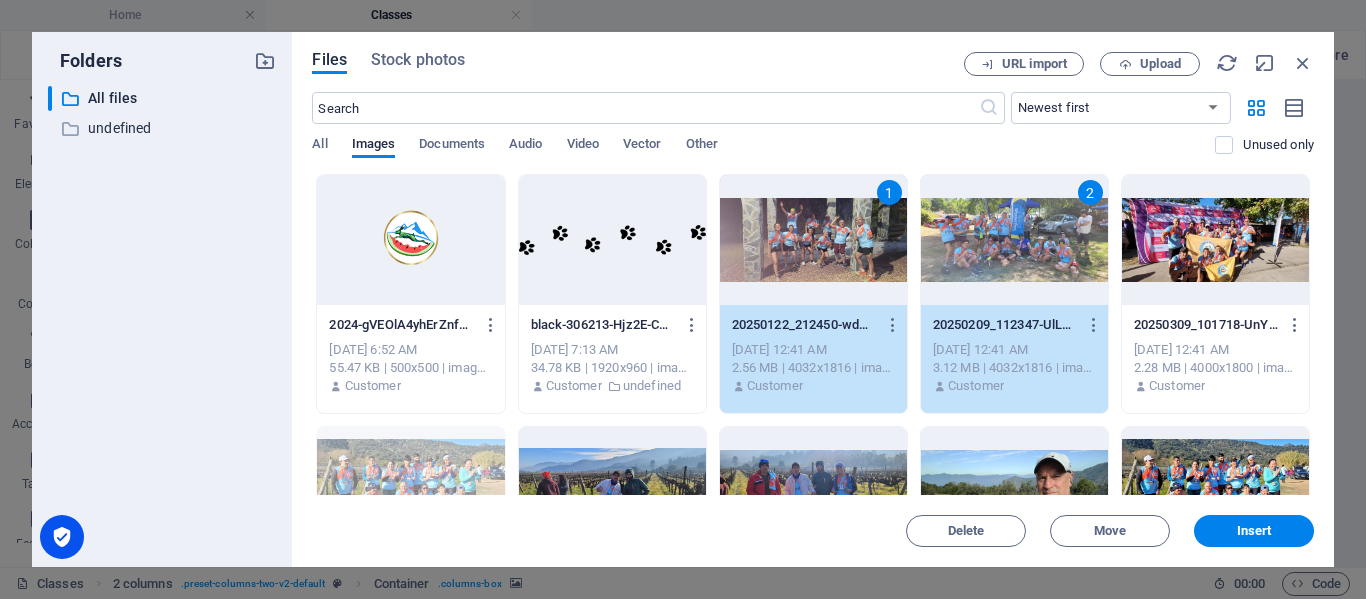click at bounding box center (1215, 240) 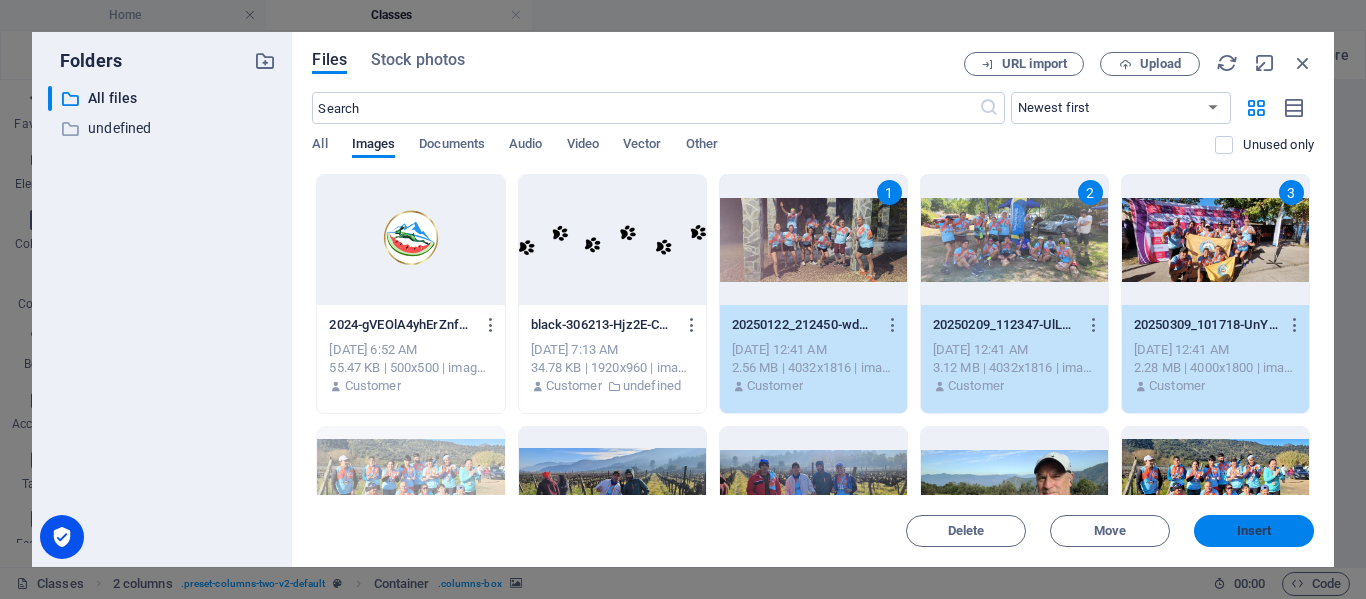 click on "Insert" at bounding box center [1254, 531] 